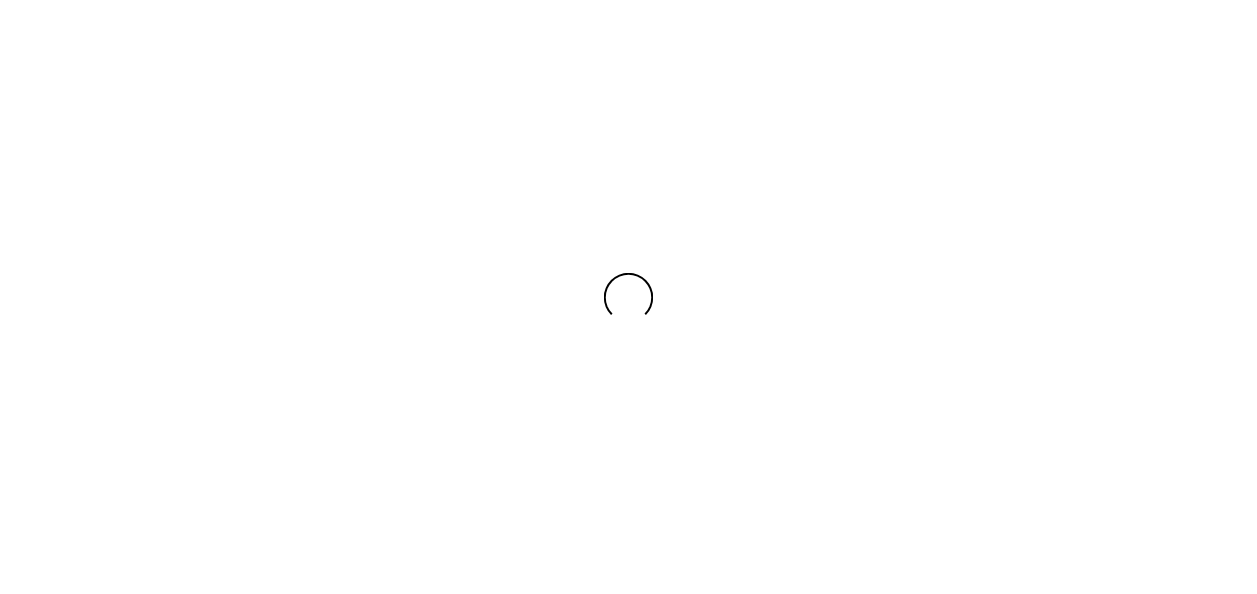 scroll, scrollTop: 0, scrollLeft: 0, axis: both 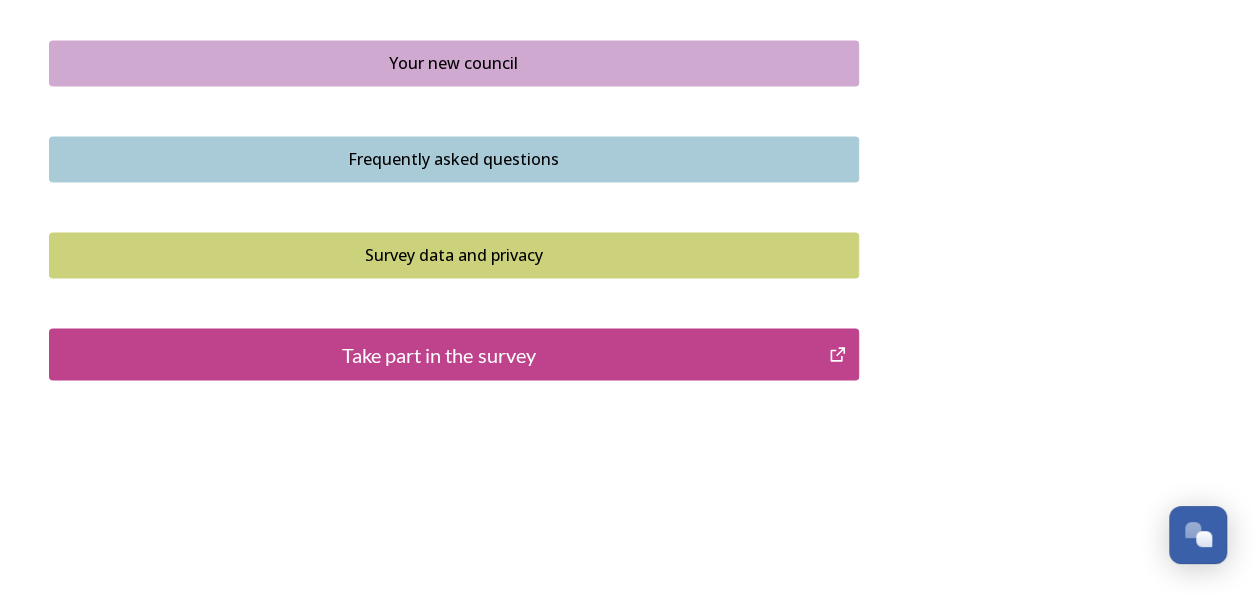 click on "Take part in the survey" at bounding box center [439, 354] 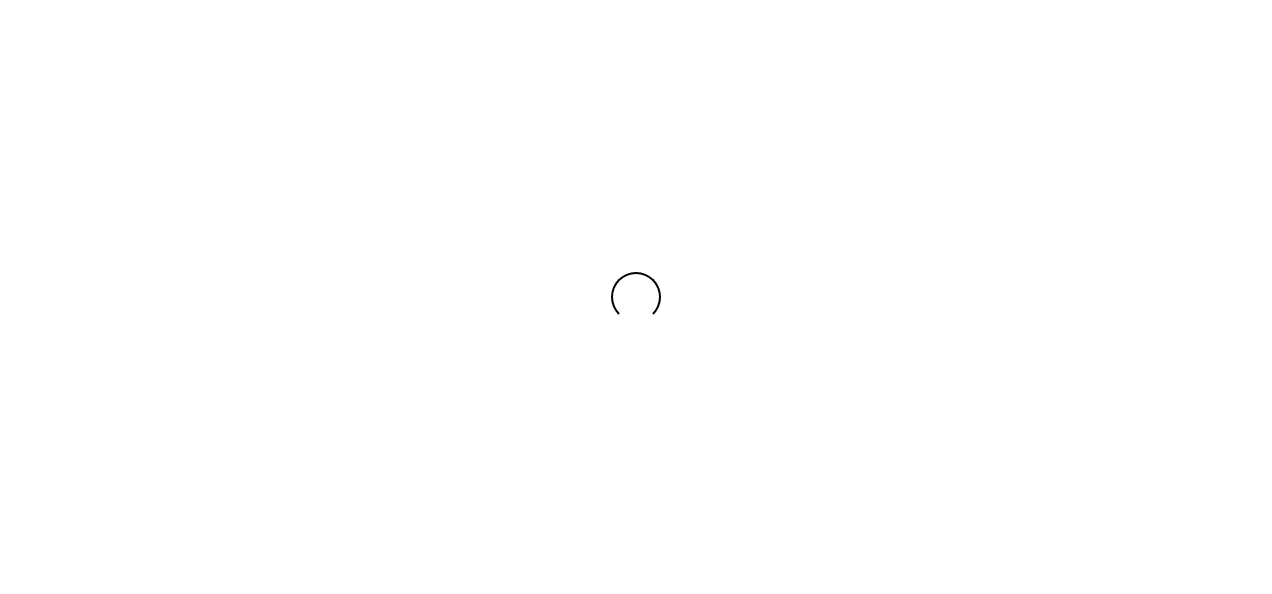 scroll, scrollTop: 0, scrollLeft: 0, axis: both 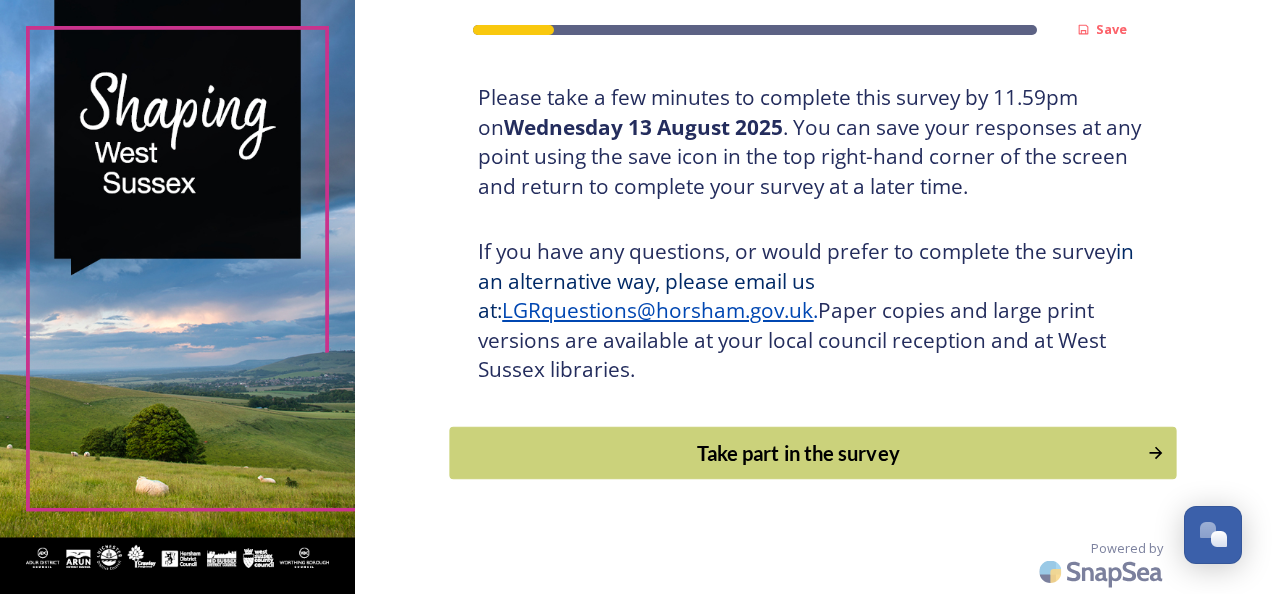 click on "Take part in the survey" at bounding box center (799, 453) 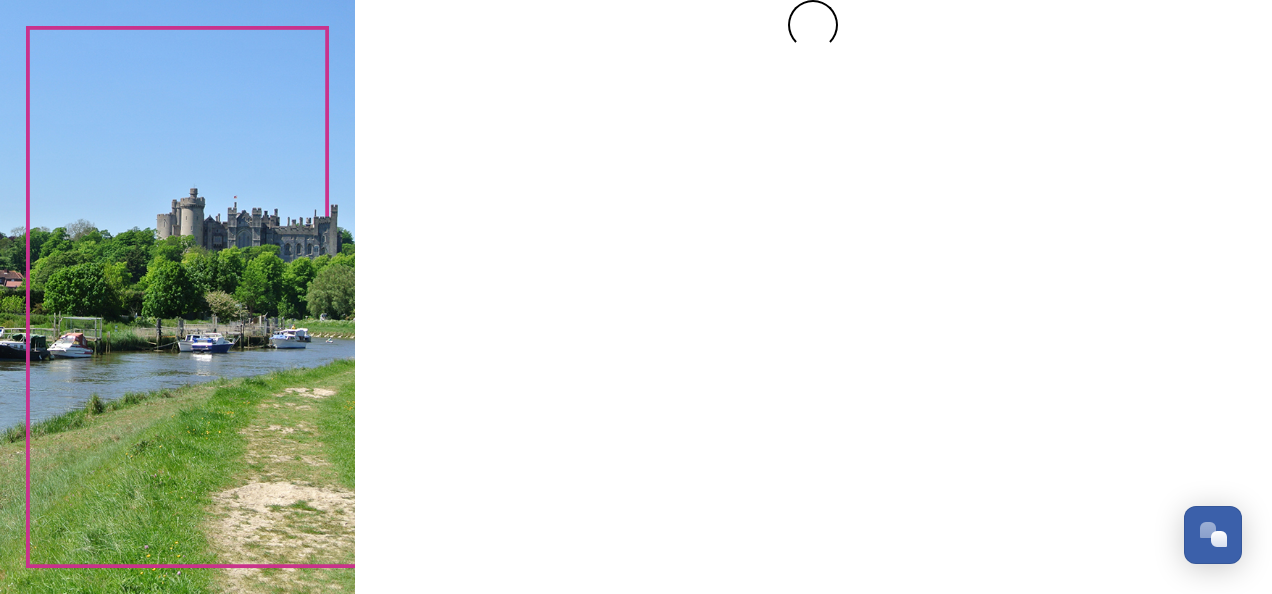 scroll, scrollTop: 0, scrollLeft: 0, axis: both 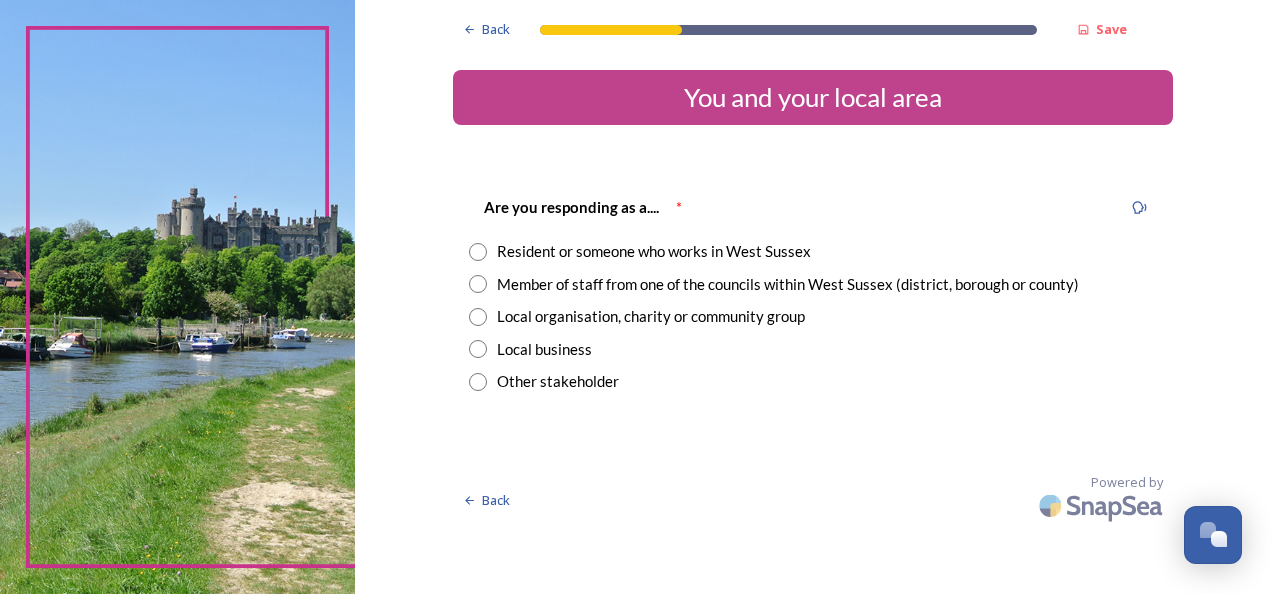 click at bounding box center (478, 284) 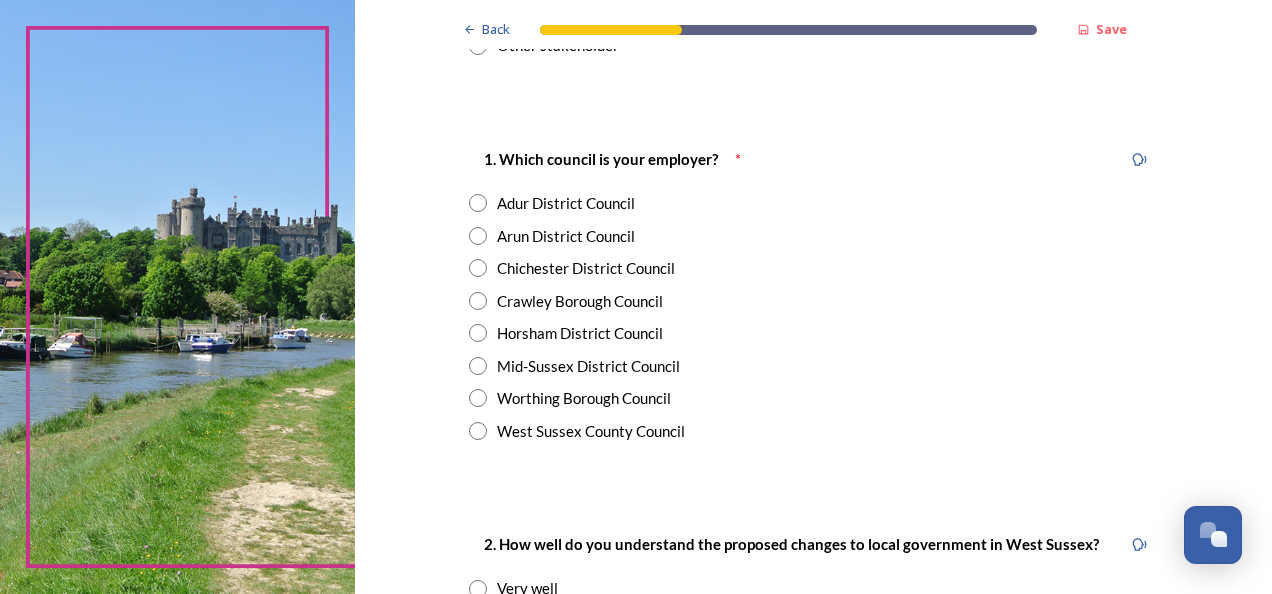 scroll, scrollTop: 338, scrollLeft: 0, axis: vertical 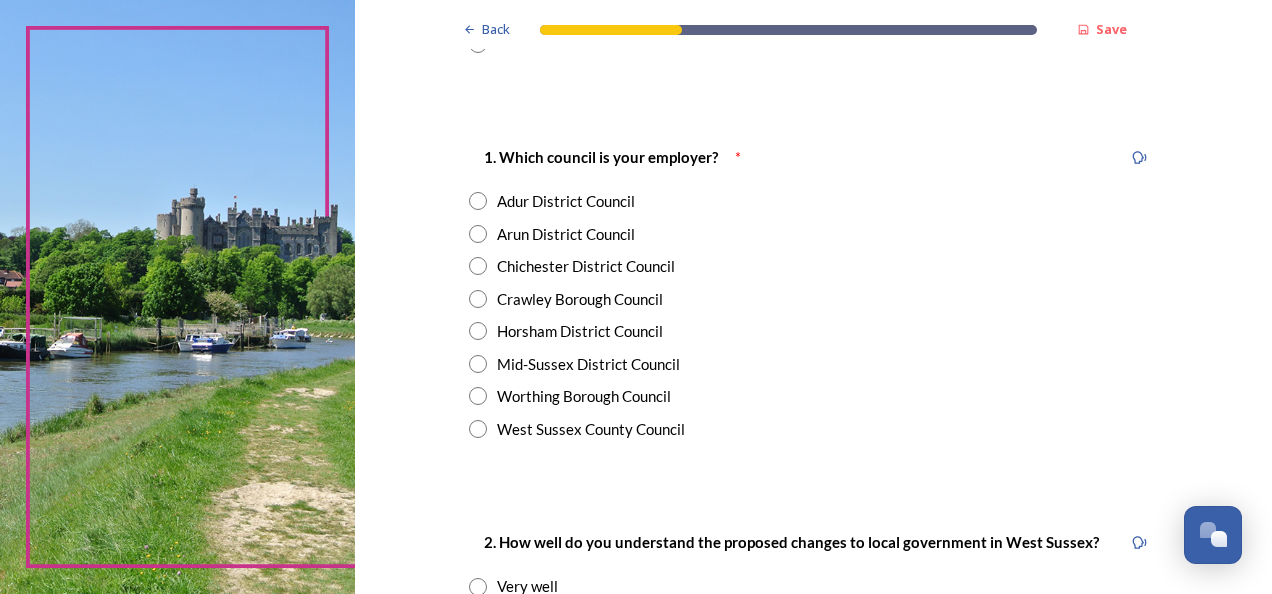 click at bounding box center [478, 364] 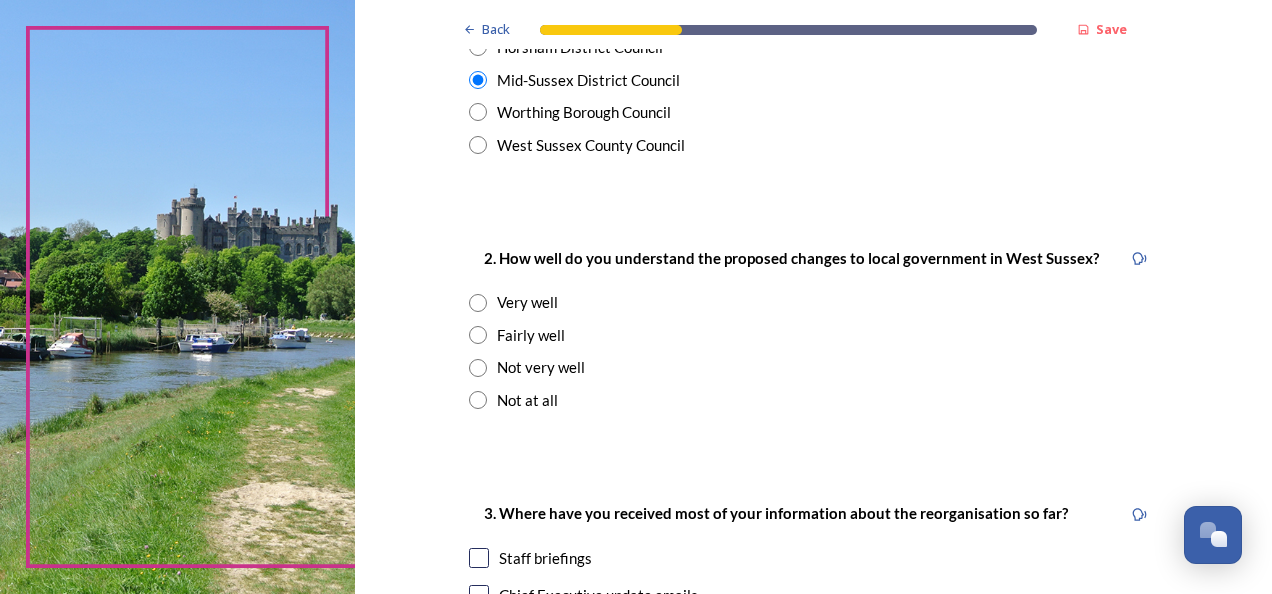 scroll, scrollTop: 637, scrollLeft: 0, axis: vertical 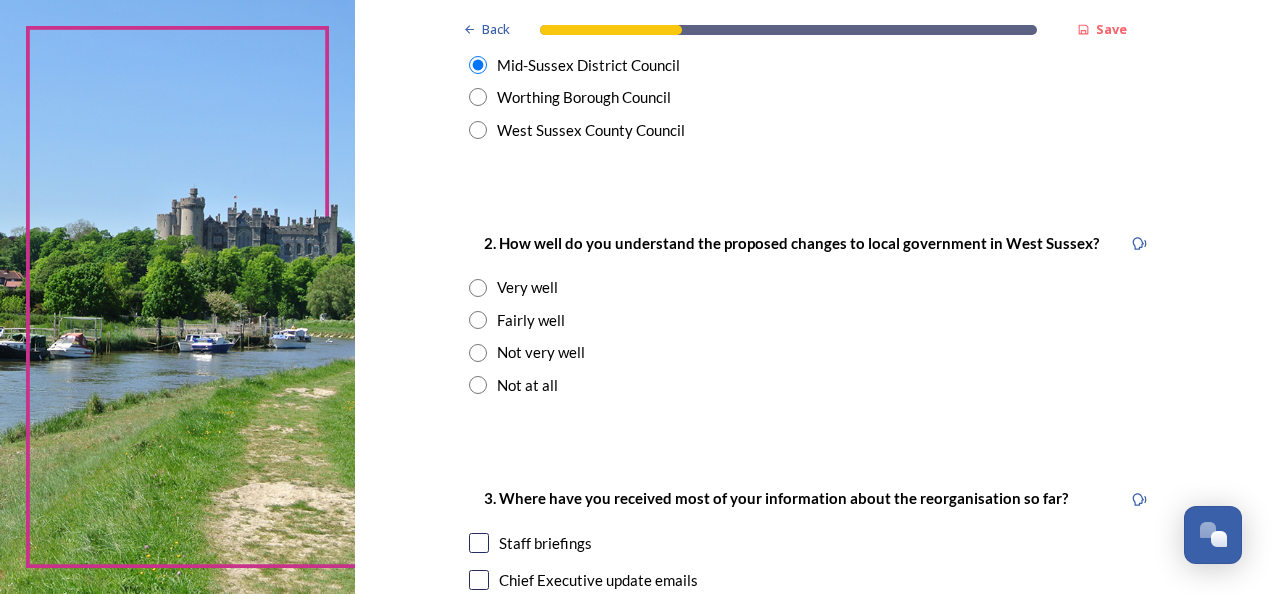 click at bounding box center [478, 288] 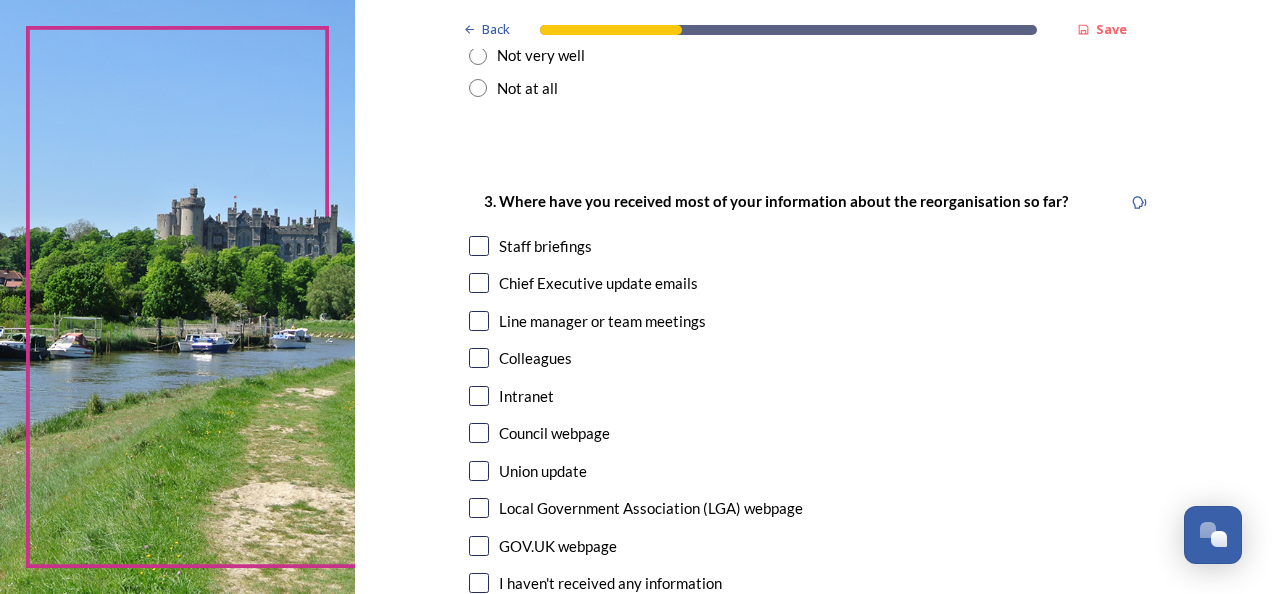 scroll, scrollTop: 936, scrollLeft: 0, axis: vertical 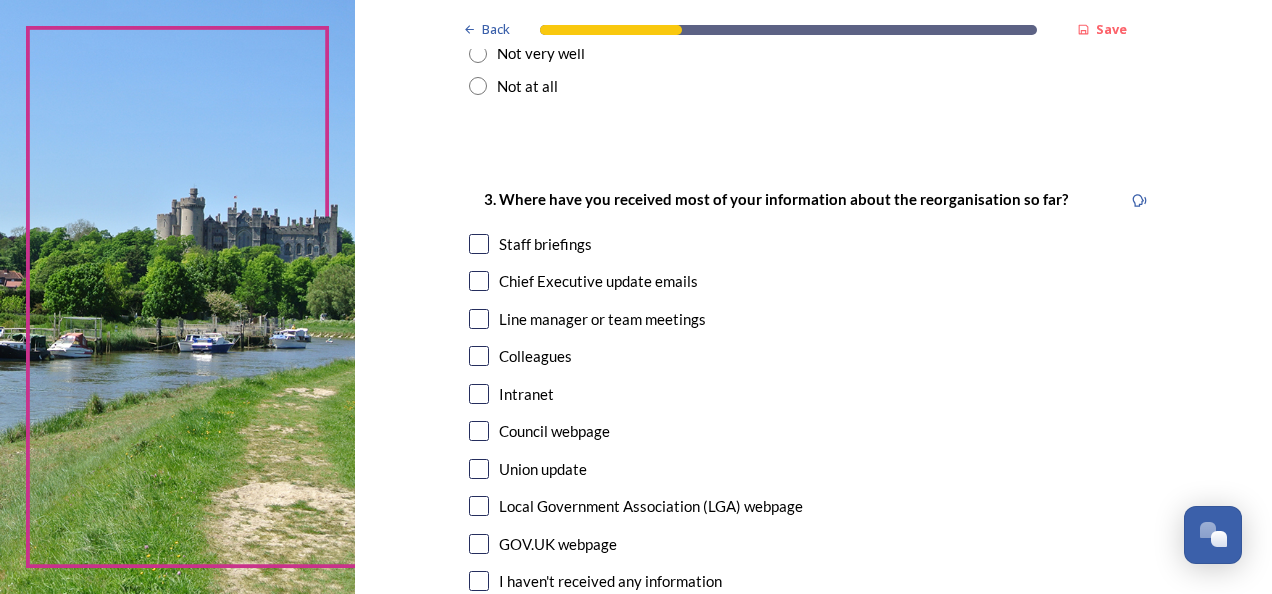 click at bounding box center (479, 244) 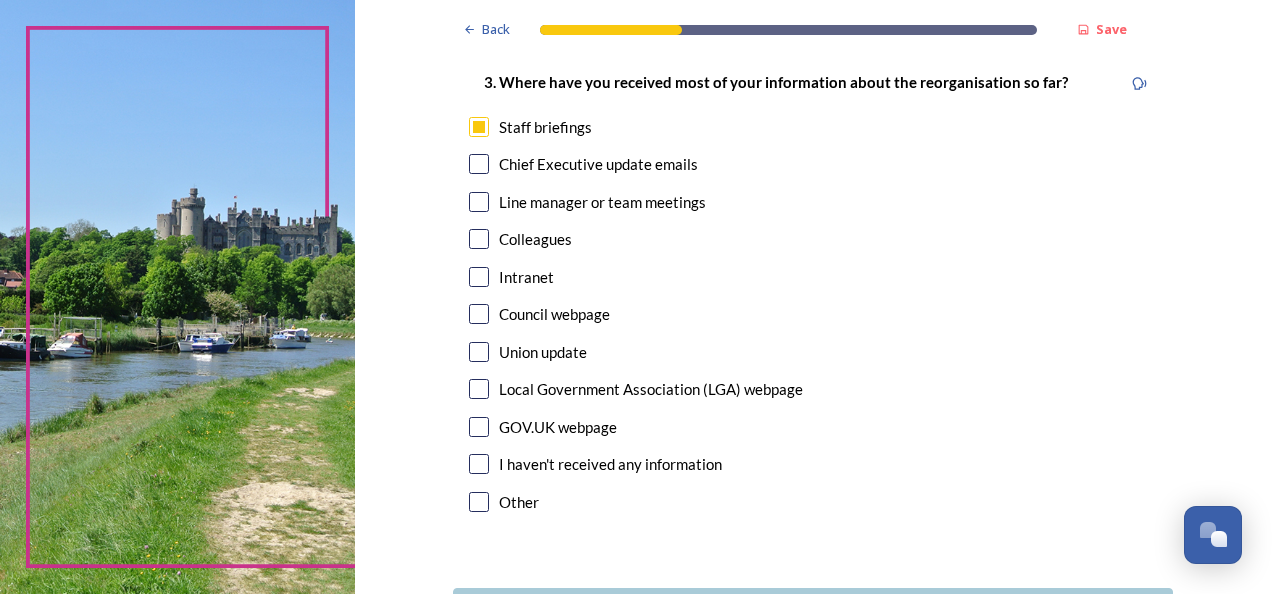 scroll, scrollTop: 1059, scrollLeft: 0, axis: vertical 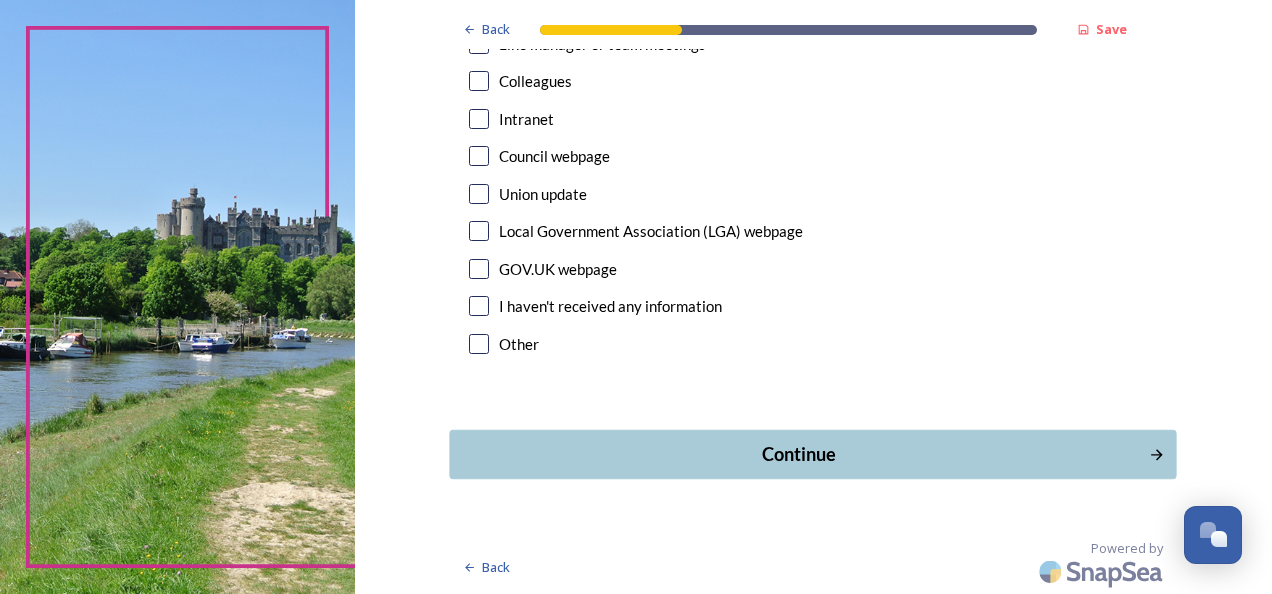 click on "Continue" at bounding box center (799, 454) 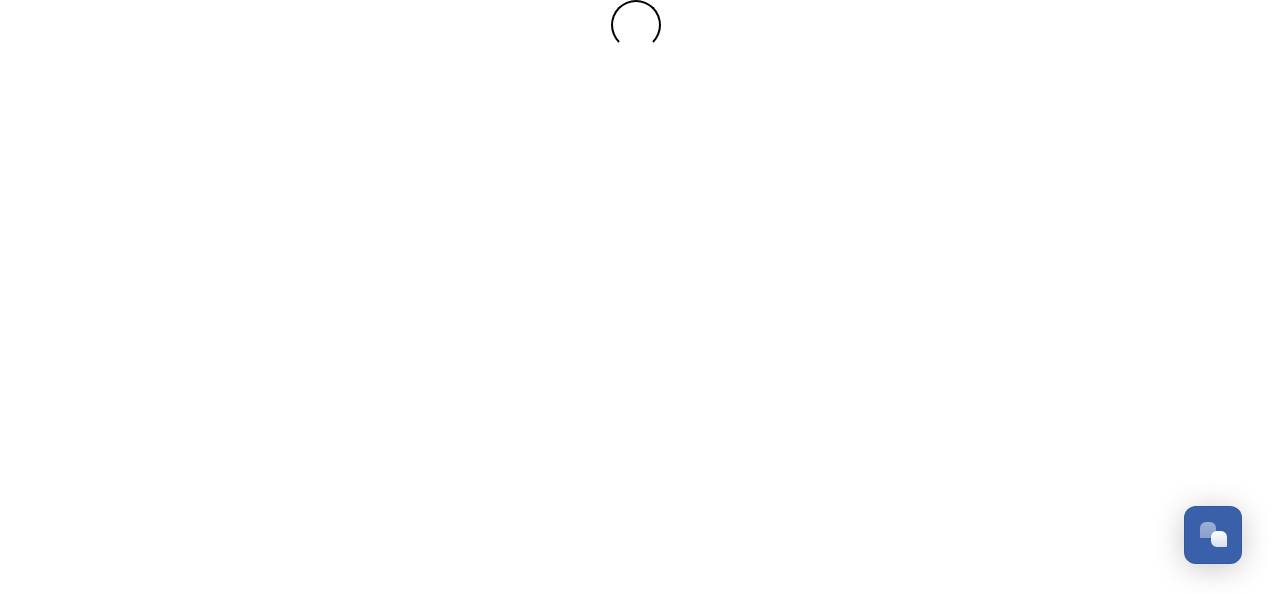 scroll, scrollTop: 0, scrollLeft: 0, axis: both 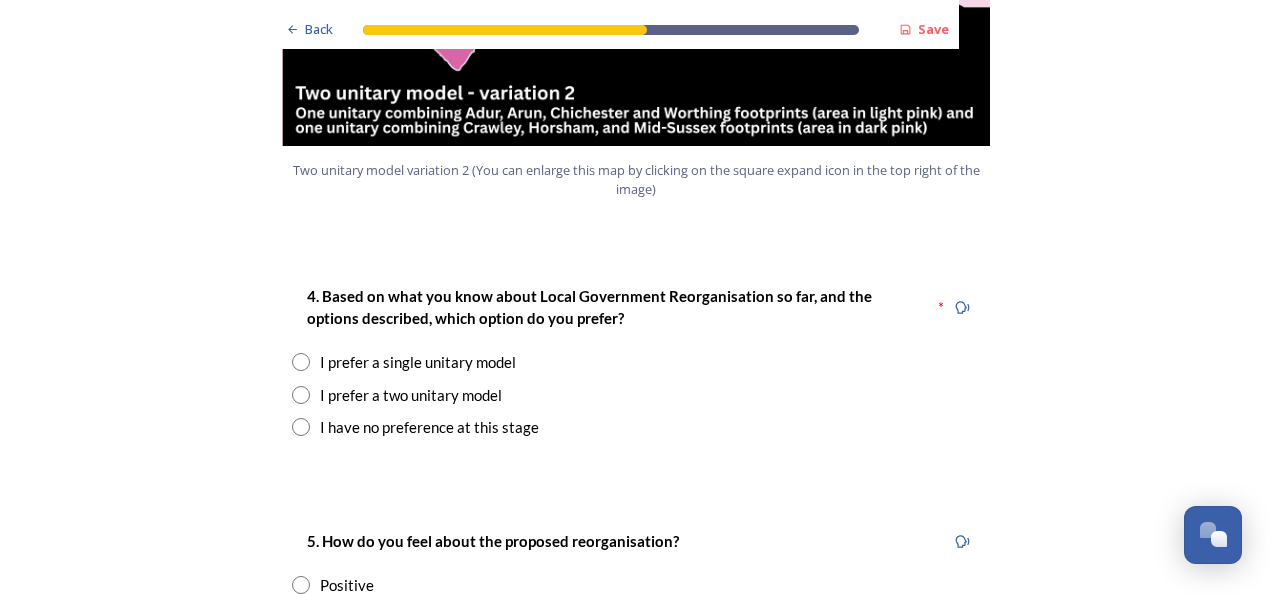 click at bounding box center [301, 395] 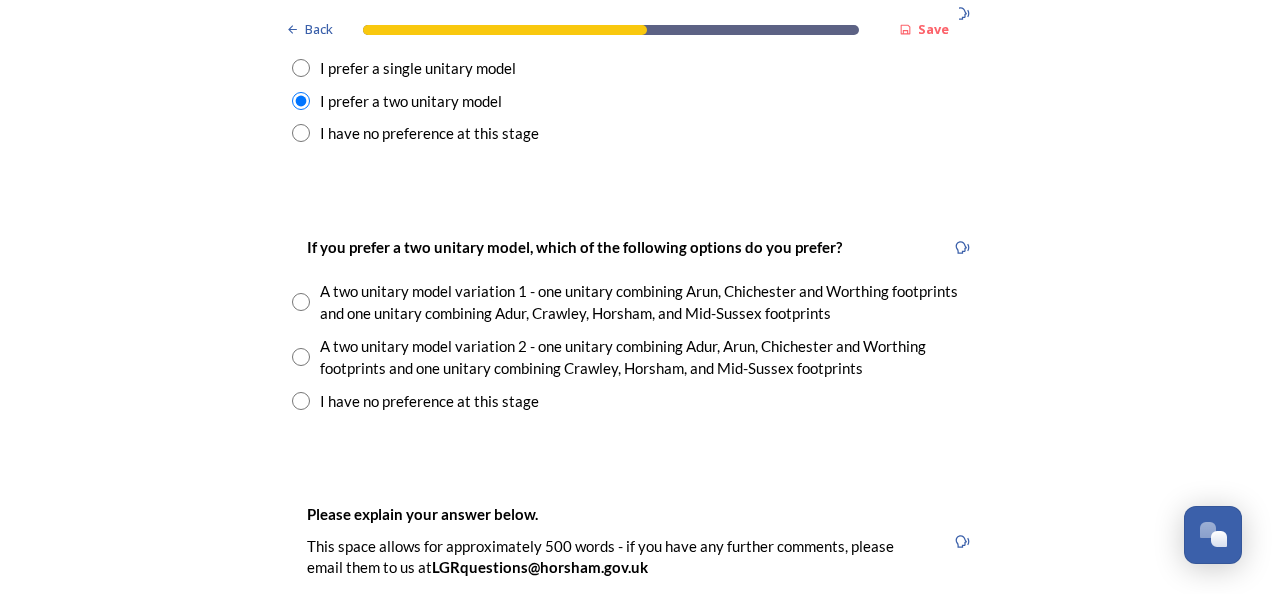 scroll, scrollTop: 2756, scrollLeft: 0, axis: vertical 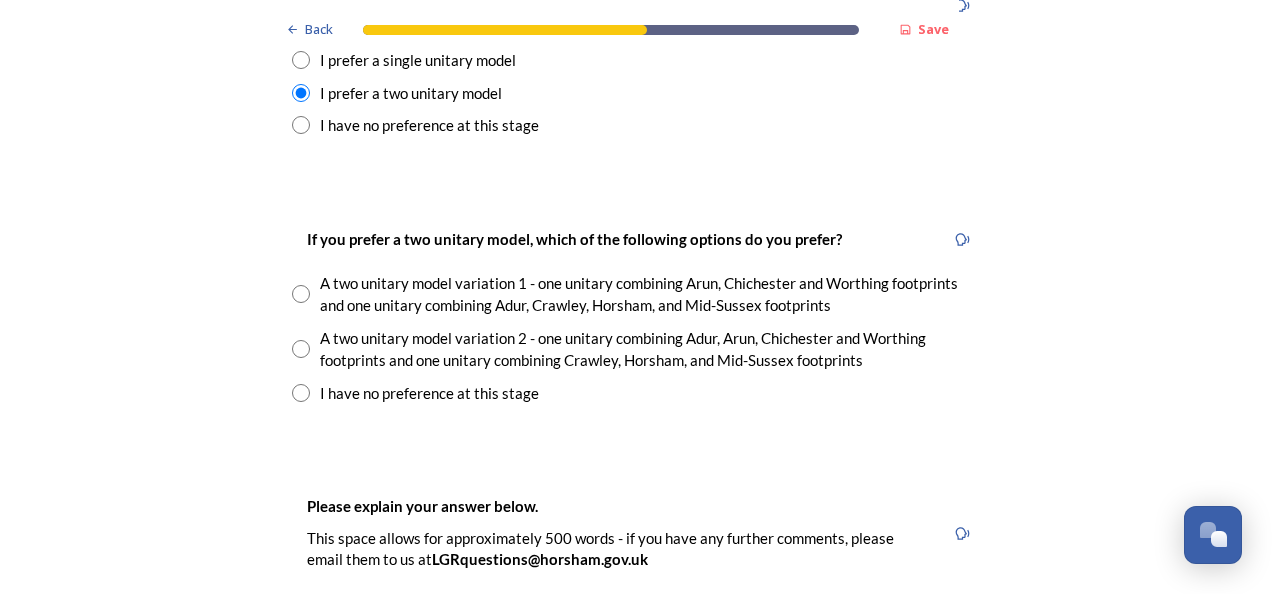 click at bounding box center [301, 349] 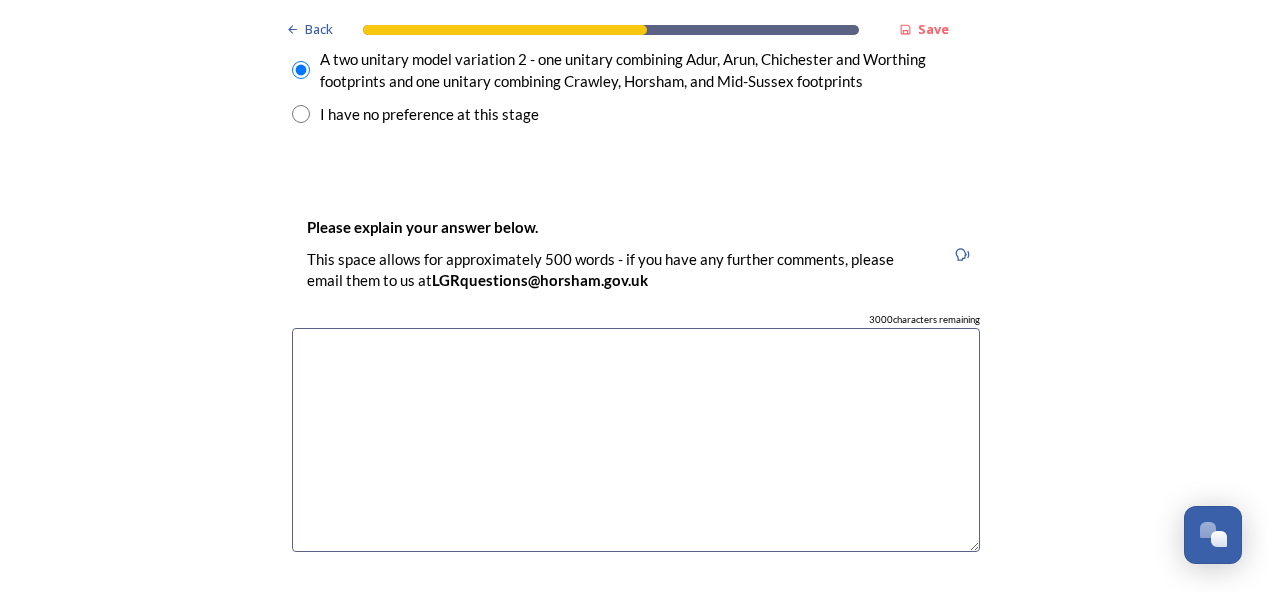 scroll, scrollTop: 3051, scrollLeft: 0, axis: vertical 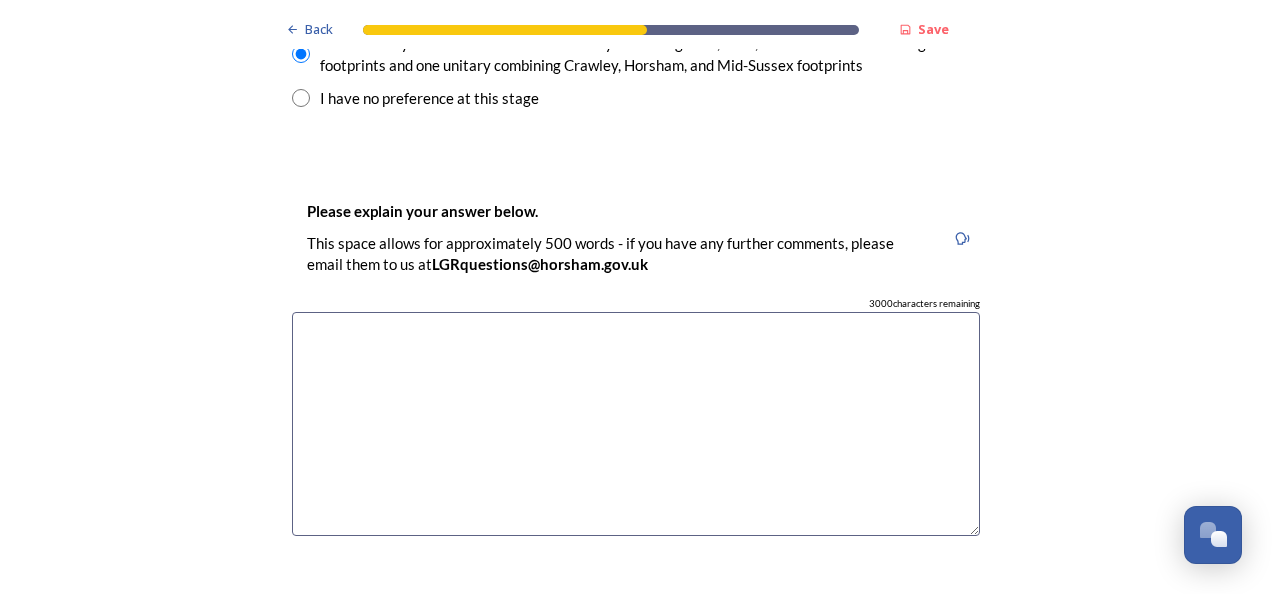 click at bounding box center (636, 424) 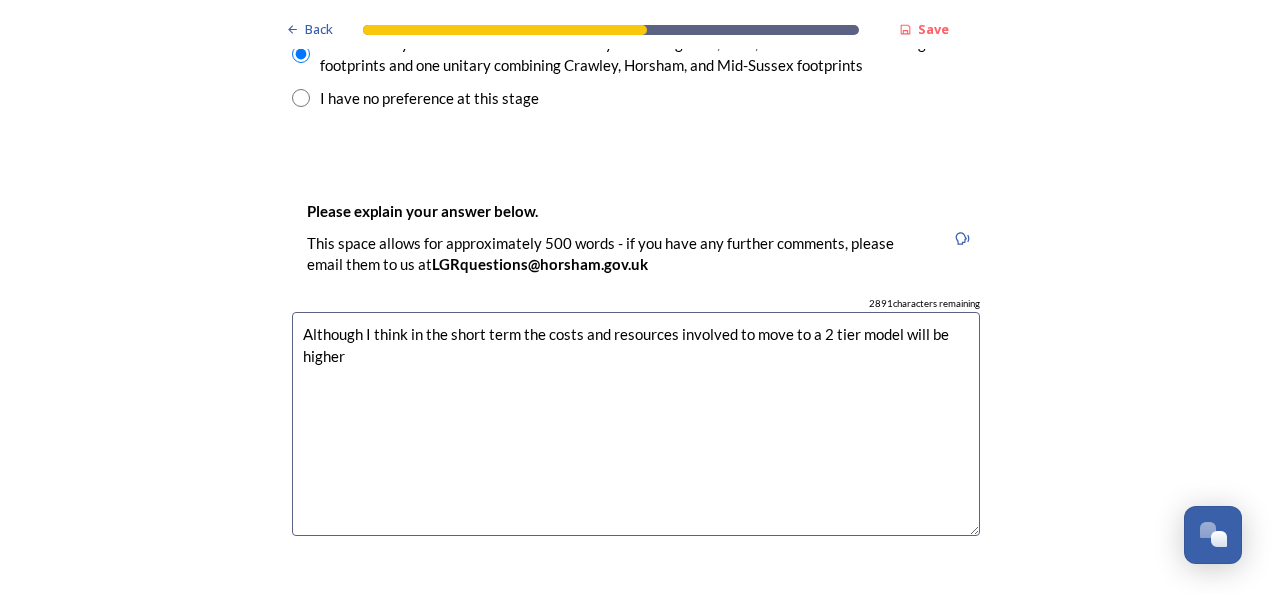 click on "Although I think in the short term the costs and resources involved to move to a 2 tier model will be higher" at bounding box center [636, 424] 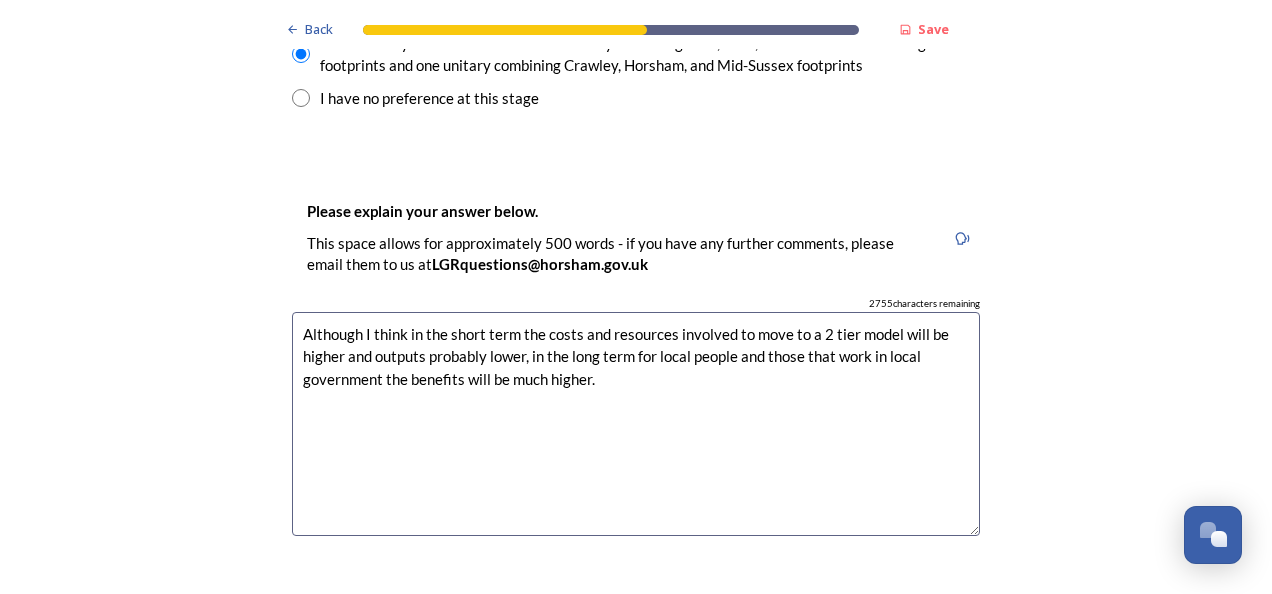 click on "Although I think in the short term the costs and resources involved to move to a 2 tier model will be higher and outputs probably lower, in the long term for local people and those that work in local government the benefits will be much higher." at bounding box center [636, 424] 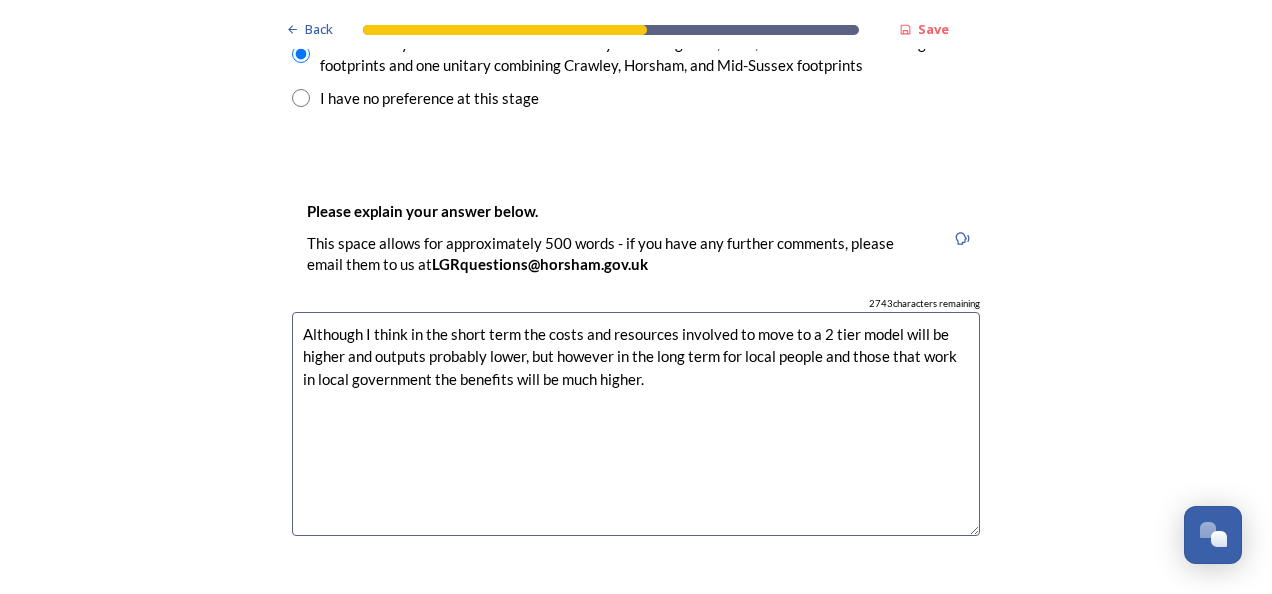 click on "Although I think in the short term the costs and resources involved to move to a 2 tier model will be higher and outputs probably lower, but however in the long term for local people and those that work in local government the benefits will be much higher." at bounding box center (636, 424) 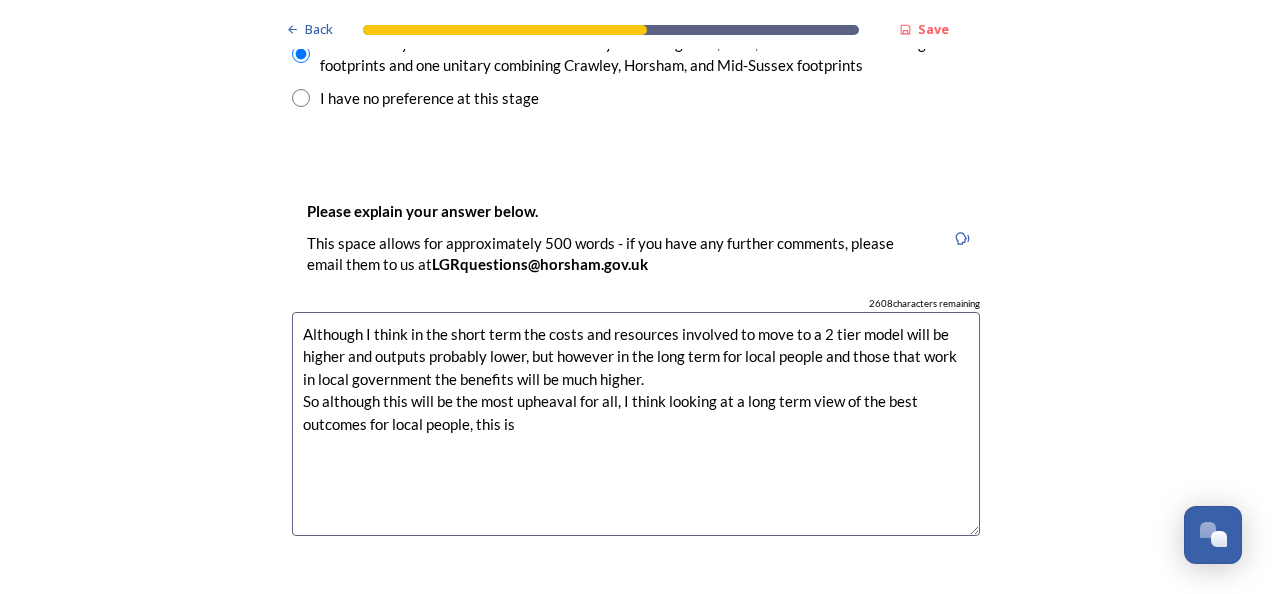 click on "Although I think in the short term the costs and resources involved to move to a 2 tier model will be higher and outputs probably lower, but however in the long term for local people and those that work in local government the benefits will be much higher.
So although this will be the most upheaval for all, I think looking at a long term view of the best outcomes for local people, this is" at bounding box center (636, 424) 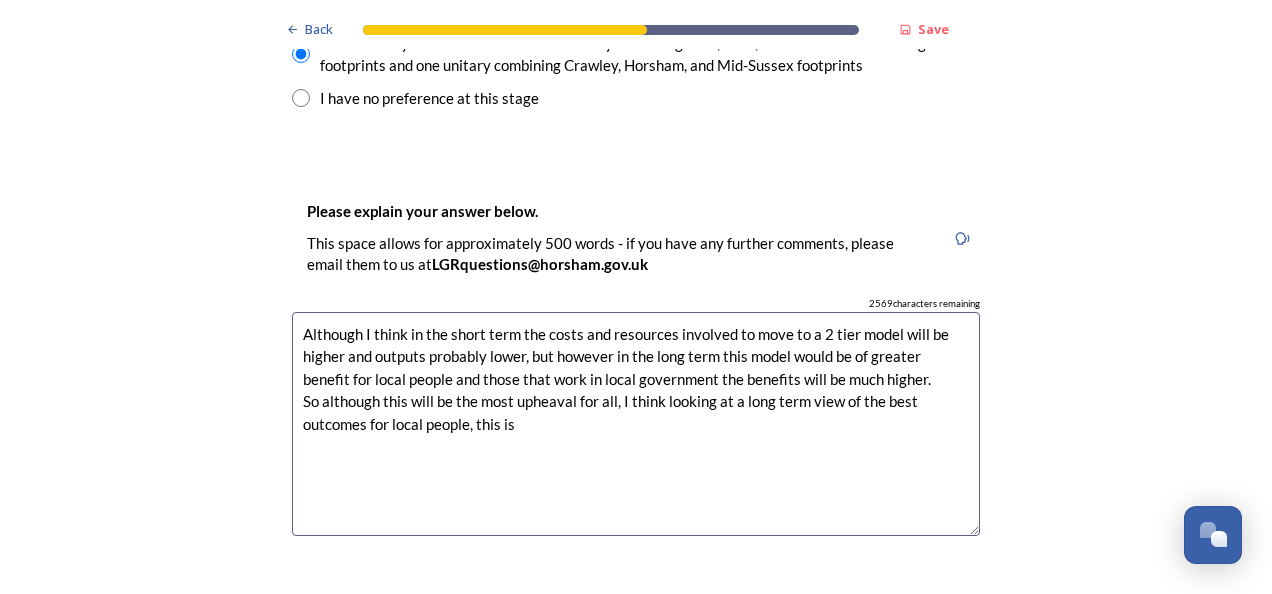 click on "Although I think in the short term the costs and resources involved to move to a 2 tier model will be higher and outputs probably lower, but however in the long term this model would be of greater benefit for local people and those that work in local government the benefits will be much higher.
So although this will be the most upheaval for all, I think looking at a long term view of the best outcomes for local people, this is" at bounding box center (636, 424) 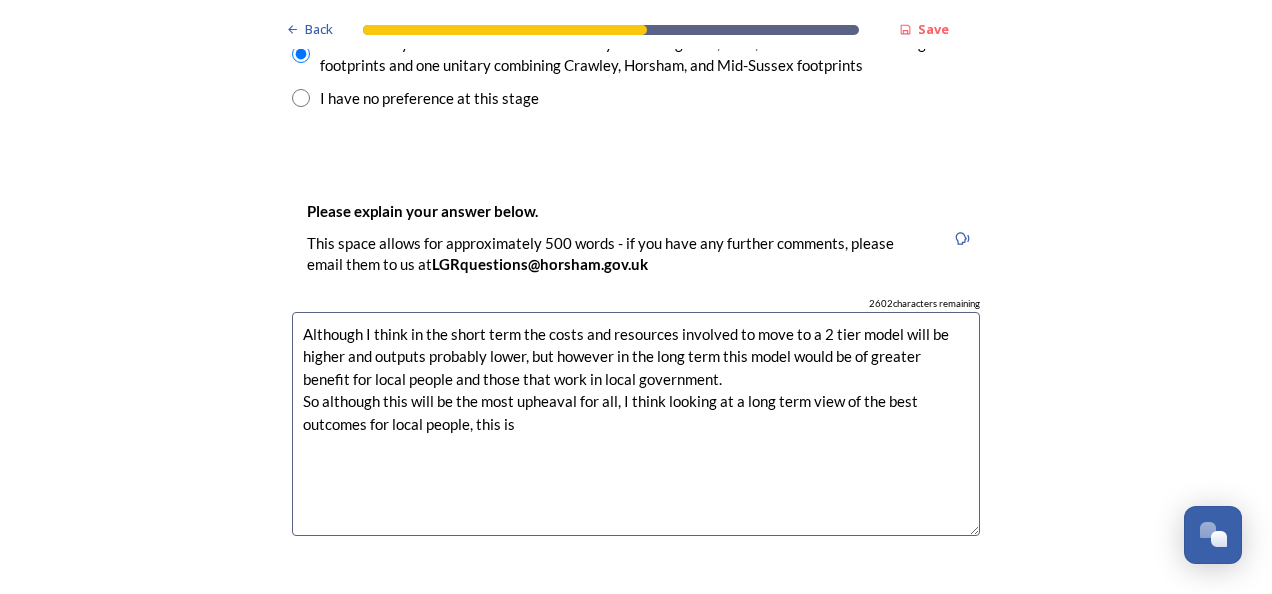 click on "Although I think in the short term the costs and resources involved to move to a 2 tier model will be higher and outputs probably lower, but however in the long term this model would be of greater benefit for local people and those that work in local government.
So although this will be the most upheaval for all, I think looking at a long term view of the best outcomes for local people, this is" at bounding box center (636, 424) 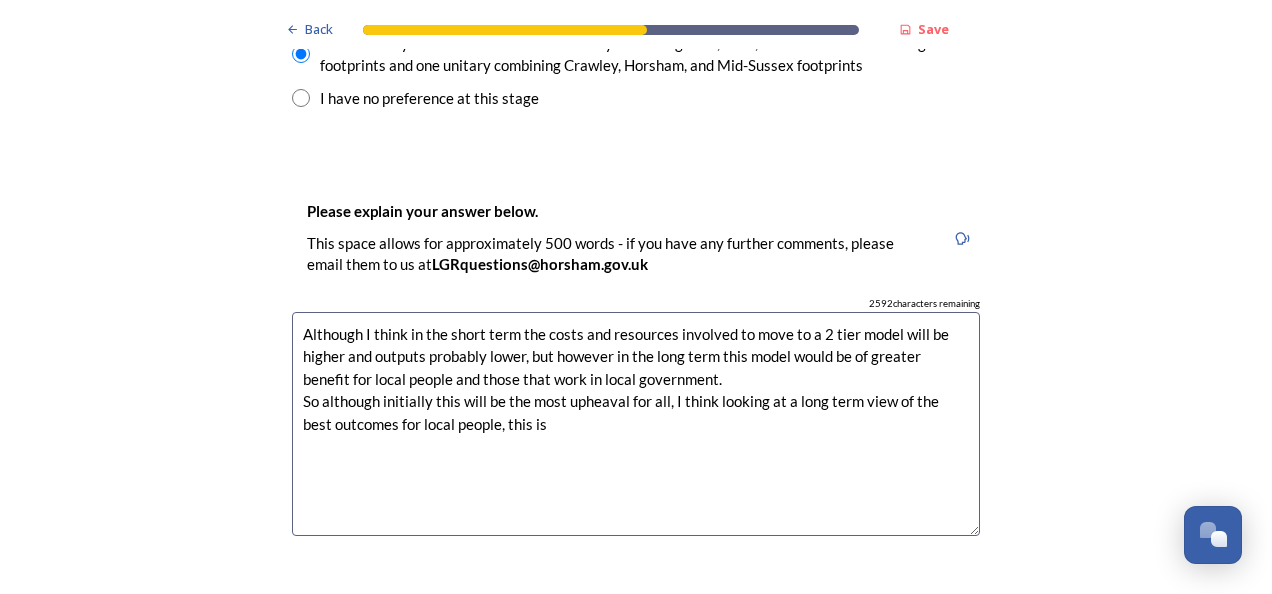 click on "Although I think in the short term the costs and resources involved to move to a 2 tier model will be higher and outputs probably lower, but however in the long term this model would be of greater benefit for local people and those that work in local government.
So although initially this will be the most upheaval for all, I think looking at a long term view of the best outcomes for local people, this is" at bounding box center (636, 424) 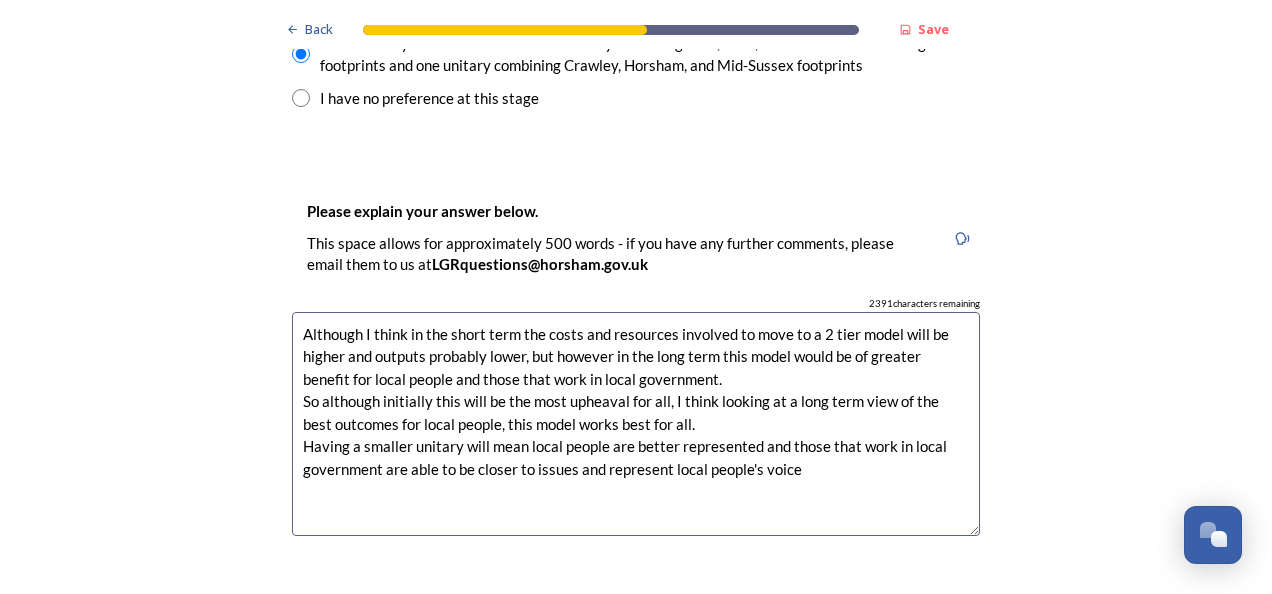 click on "Although I think in the short term the costs and resources involved to move to a 2 tier model will be higher and outputs probably lower, but however in the long term this model would be of greater benefit for local people and those that work in local government.
So although initially this will be the most upheaval for all, I think looking at a long term view of the best outcomes for local people, this model works best for all.
Having a smaller unitary will mean local people are better represented and those that work in local government are able to be closer to issues and represent local people's voice" at bounding box center [636, 424] 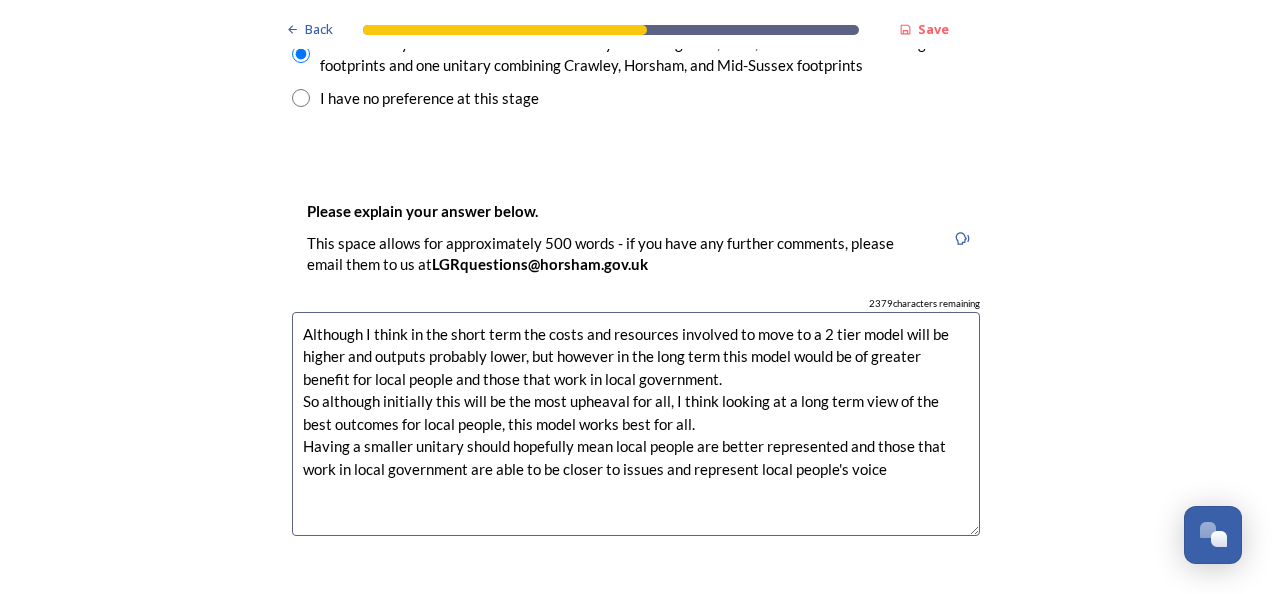 click on "Although I think in the short term the costs and resources involved to move to a 2 tier model will be higher and outputs probably lower, but however in the long term this model would be of greater benefit for local people and those that work in local government.
So although initially this will be the most upheaval for all, I think looking at a long term view of the best outcomes for local people, this model works best for all.
Having a smaller unitary should hopefully mean local people are better represented and those that work in local government are able to be closer to issues and represent local people's voice" at bounding box center (636, 424) 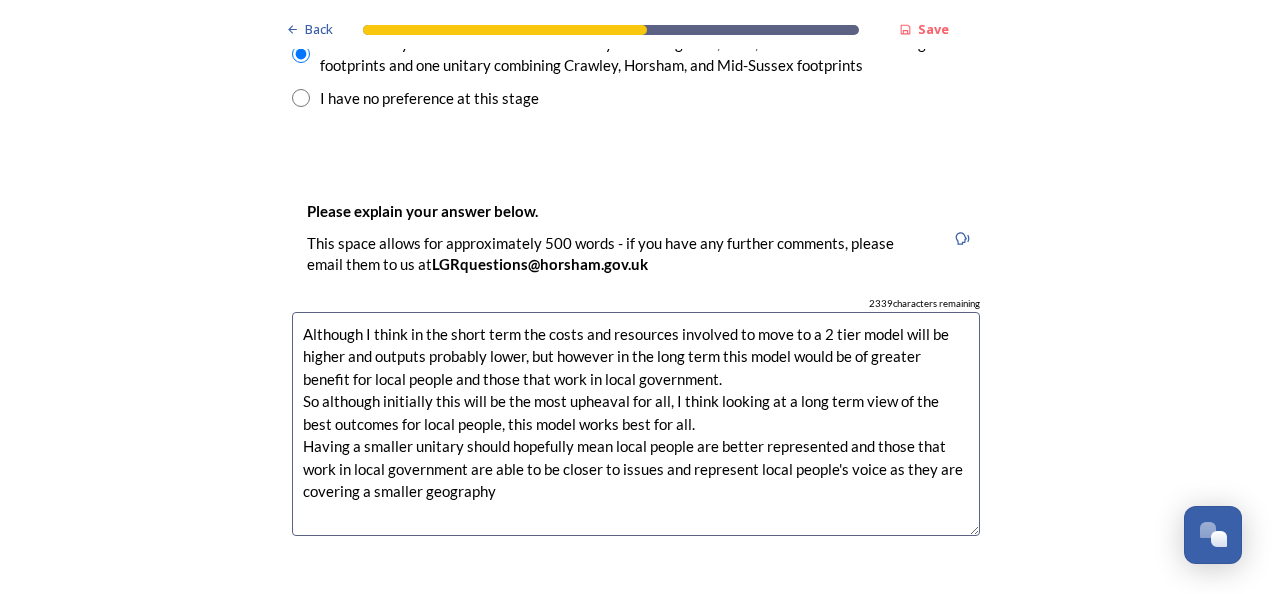 click on "Although I think in the short term the costs and resources involved to move to a 2 tier model will be higher and outputs probably lower, but however in the long term this model would be of greater benefit for local people and those that work in local government.
So although initially this will be the most upheaval for all, I think looking at a long term view of the best outcomes for local people, this model works best for all.
Having a smaller unitary should hopefully mean local people are better represented and those that work in local government are able to be closer to issues and represent local people's voice as they are covering a smaller geography" at bounding box center (636, 424) 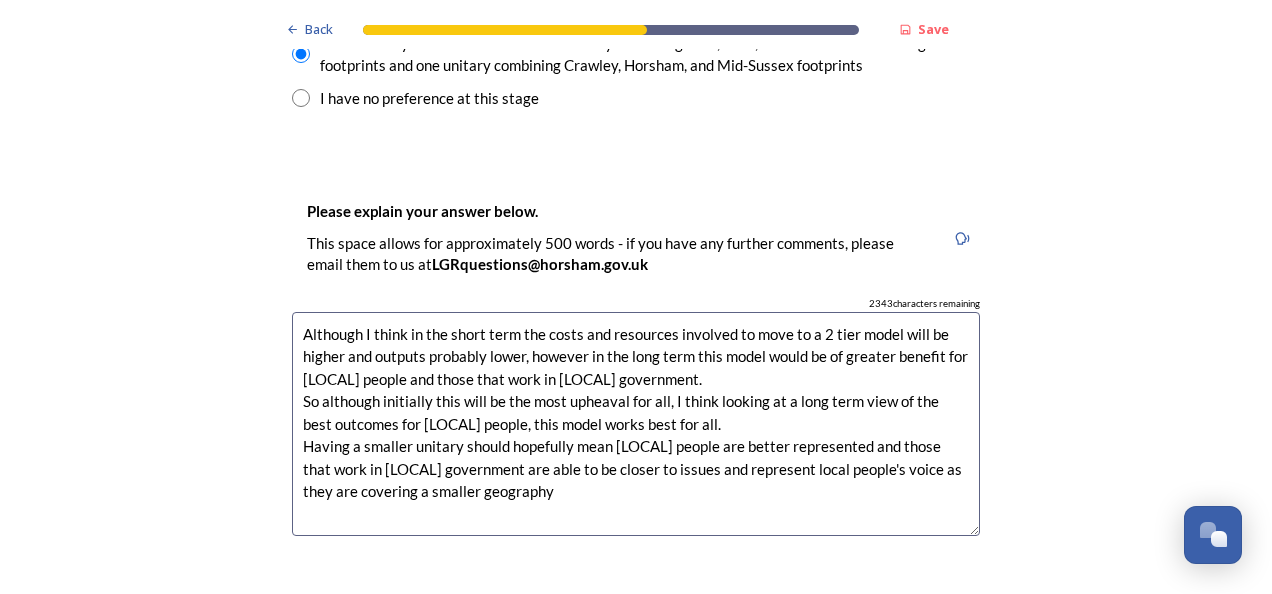 click on "Although I think in the short term the costs and resources involved to move to a 2 tier model will be higher and outputs probably lower, however in the long term this model would be of greater benefit for [LOCAL] people and those that work in [LOCAL] government.
So although initially this will be the most upheaval for all, I think looking at a long term view of the best outcomes for [LOCAL] people, this model works best for all.
Having a smaller unitary should hopefully mean [LOCAL] people are better represented and those that work in [LOCAL] government are able to be closer to issues and represent local people's voice as they are covering a smaller geography" at bounding box center [636, 424] 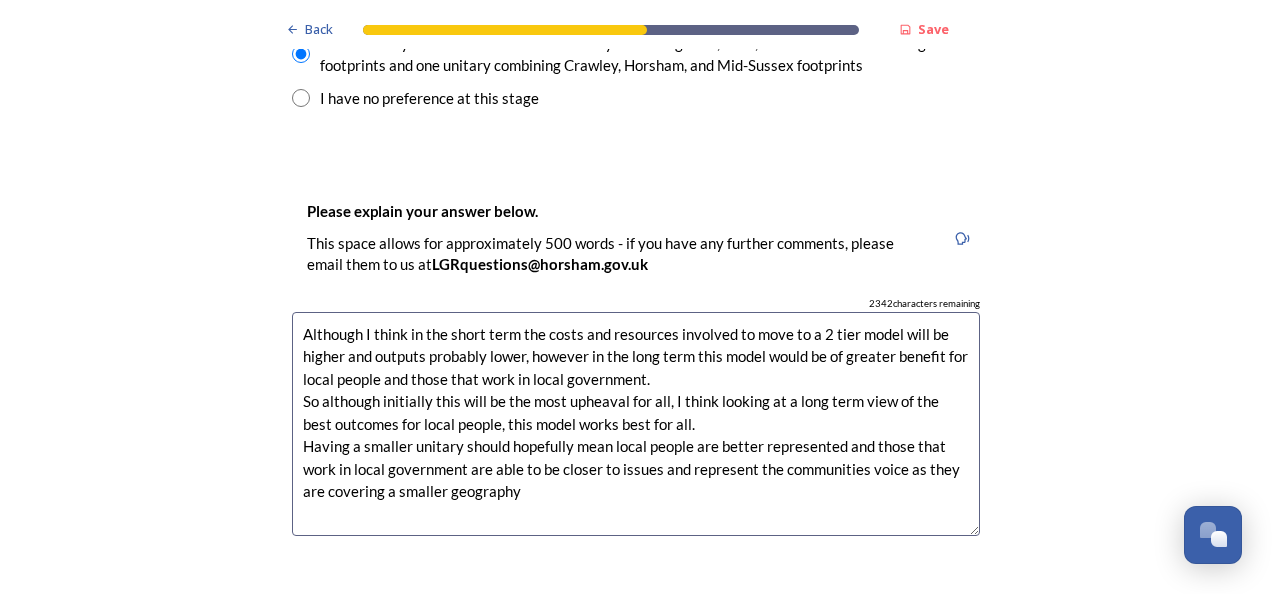 click on "Although I think in the short term the costs and resources involved to move to a 2 tier model will be higher and outputs probably lower, however in the long term this model would be of greater benefit for local people and those that work in local government.
So although initially this will be the most upheaval for all, I think looking at a long term view of the best outcomes for local people, this model works best for all.
Having a smaller unitary should hopefully mean local people are better represented and those that work in local government are able to be closer to issues and represent the communities voice as they are covering a smaller geography" at bounding box center [636, 424] 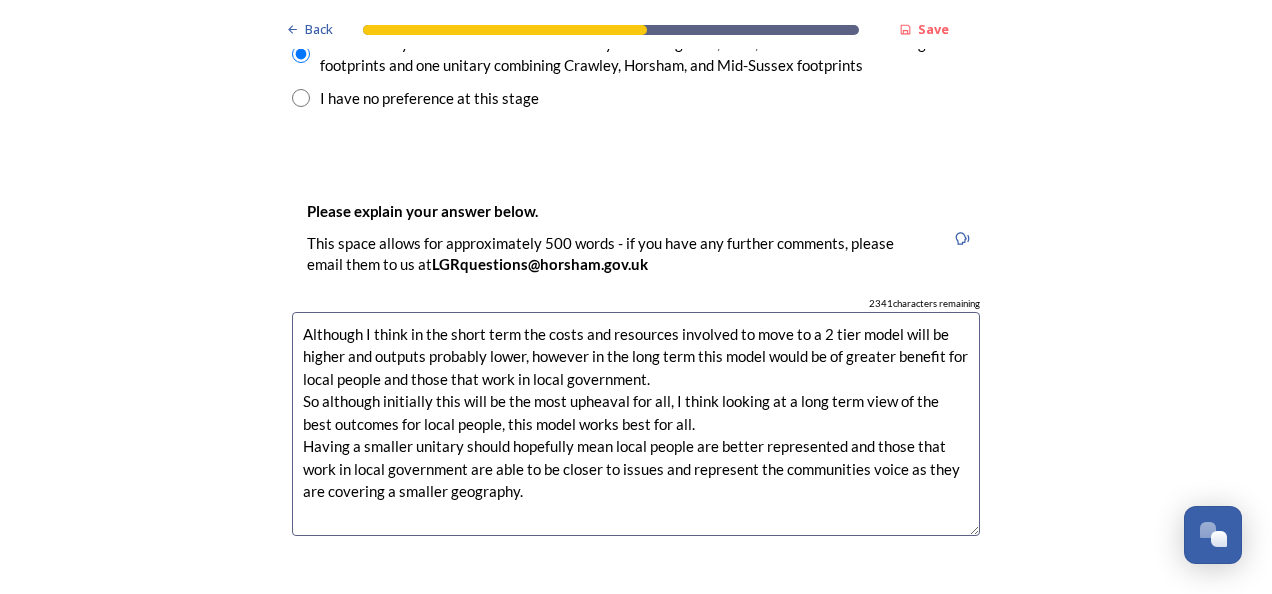 click on "Although I think in the short term the costs and resources involved to move to a 2 tier model will be higher and outputs probably lower, however in the long term this model would be of greater benefit for local people and those that work in local government.
So although initially this will be the most upheaval for all, I think looking at a long term view of the best outcomes for local people, this model works best for all.
Having a smaller unitary should hopefully mean local people are better represented and those that work in local government are able to be closer to issues and represent the communities voice as they are covering a smaller geography." at bounding box center (636, 424) 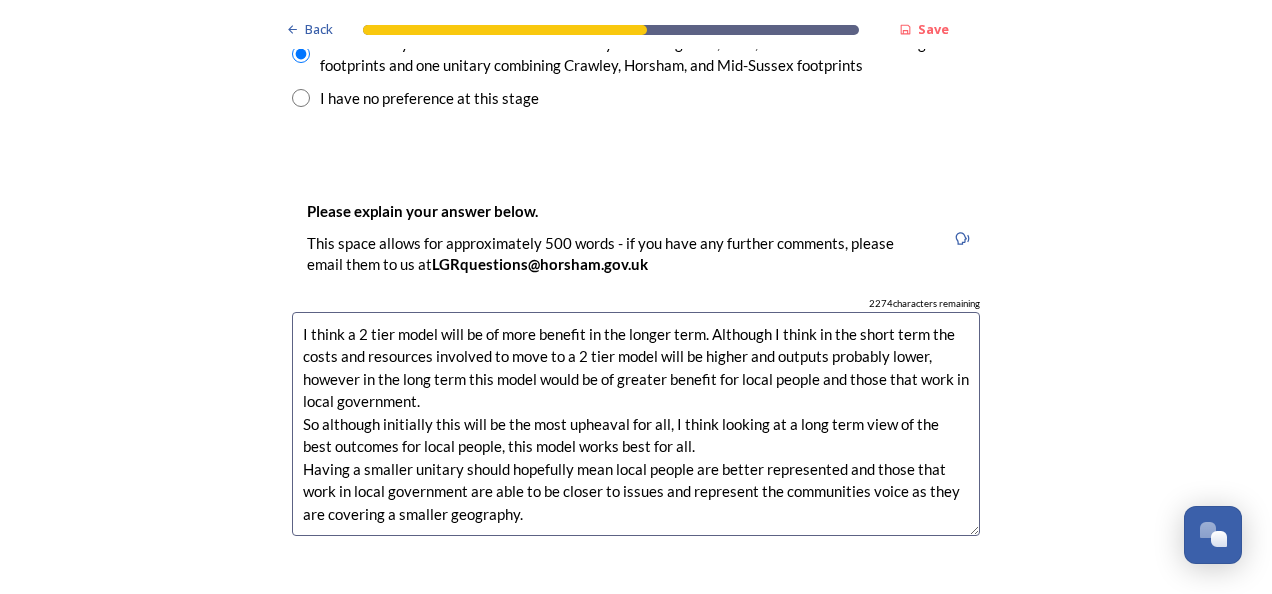 click on "I think a 2 tier model will be of more benefit in the longer term. Although I think in the short term the costs and resources involved to move to a 2 tier model will be higher and outputs probably lower, however in the long term this model would be of greater benefit for local people and those that work in local government.
So although initially this will be the most upheaval for all, I think looking at a long term view of the best outcomes for local people, this model works best for all.
Having a smaller unitary should hopefully mean local people are better represented and those that work in local government are able to be closer to issues and represent the communities voice as they are covering a smaller geography." at bounding box center (636, 424) 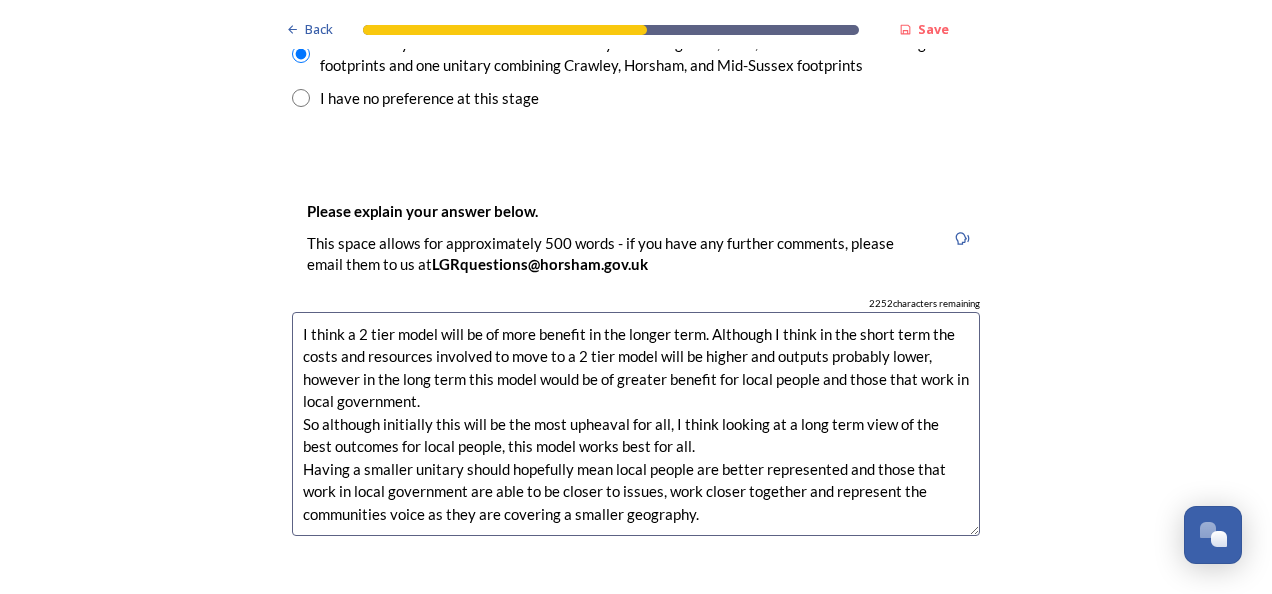 click on "I think a 2 tier model will be of more benefit in the longer term. Although I think in the short term the costs and resources involved to move to a 2 tier model will be higher and outputs probably lower, however in the long term this model would be of greater benefit for local people and those that work in local government.
So although initially this will be the most upheaval for all, I think looking at a long term view of the best outcomes for local people, this model works best for all.
Having a smaller unitary should hopefully mean local people are better represented and those that work in local government are able to be closer to issues, work closer together and represent the communities voice as they are covering a smaller geography." at bounding box center (636, 424) 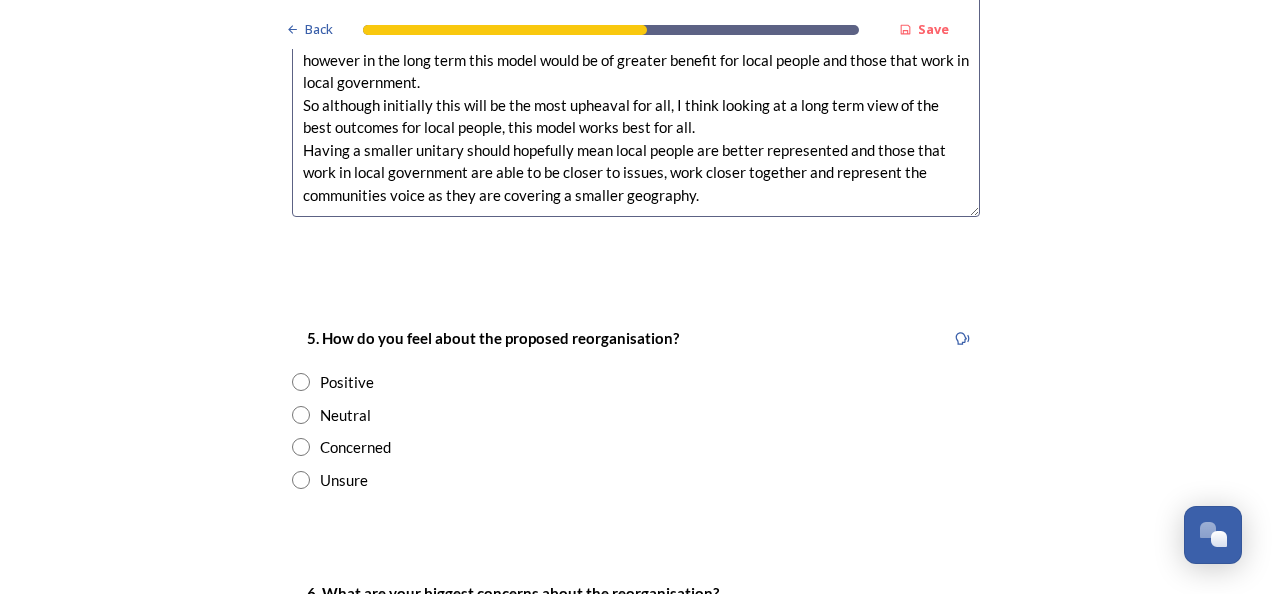 scroll, scrollTop: 3394, scrollLeft: 0, axis: vertical 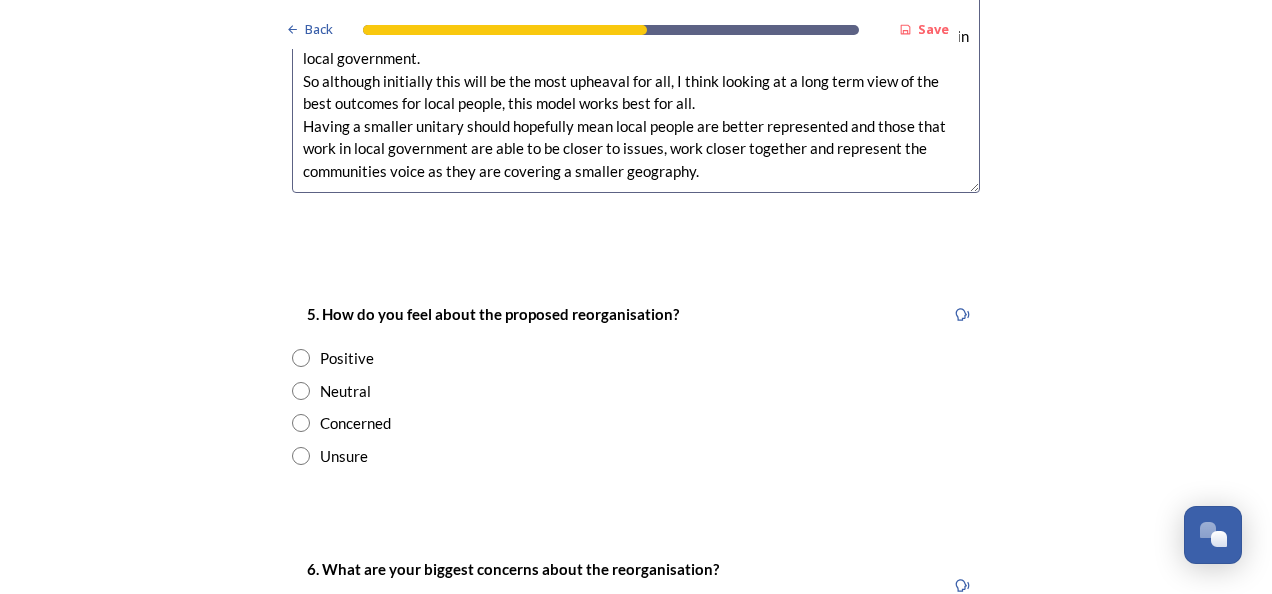 type on "I think a 2 tier model will be of more benefit in the longer term. Although I think in the short term the costs and resources involved to move to a 2 tier model will be higher and outputs probably lower, however in the long term this model would be of greater benefit for local people and those that work in local government.
So although initially this will be the most upheaval for all, I think looking at a long term view of the best outcomes for local people, this model works best for all.
Having a smaller unitary should hopefully mean local people are better represented and those that work in local government are able to be closer to issues, work closer together and represent the communities voice as they are covering a smaller geography." 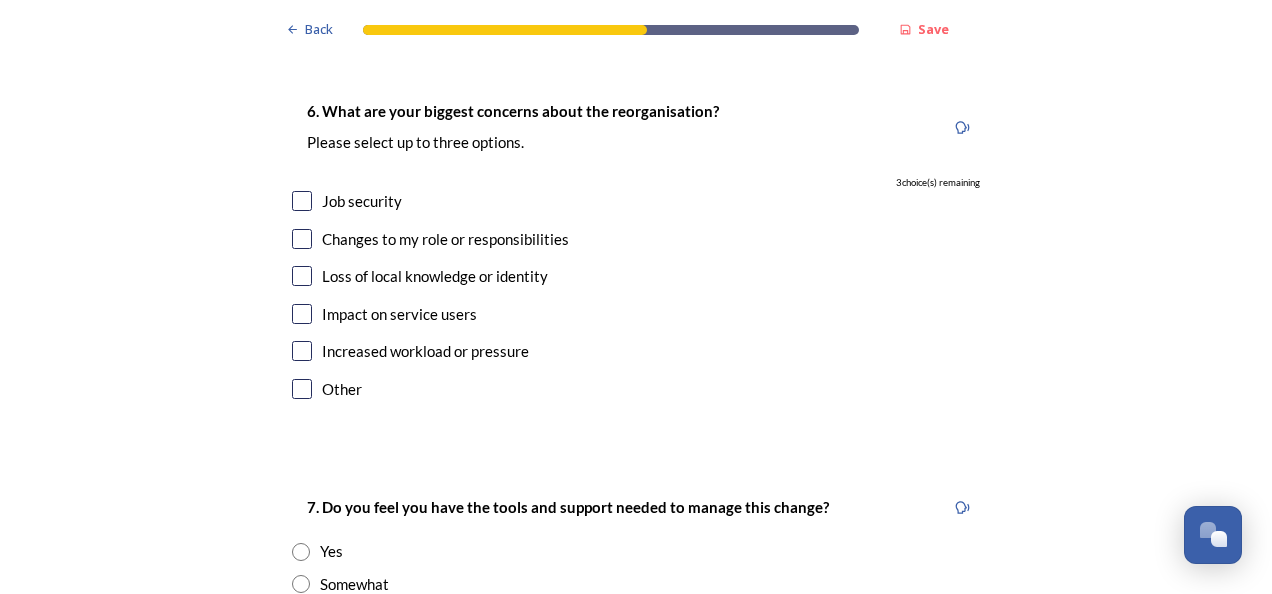 scroll, scrollTop: 3861, scrollLeft: 0, axis: vertical 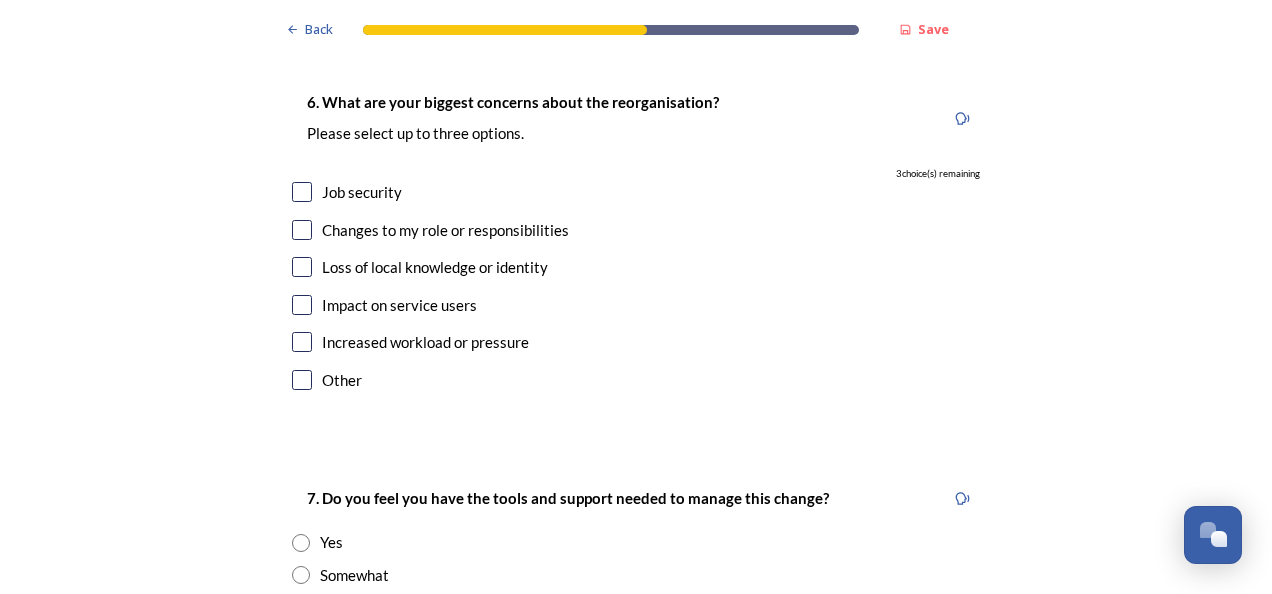 click at bounding box center [302, 380] 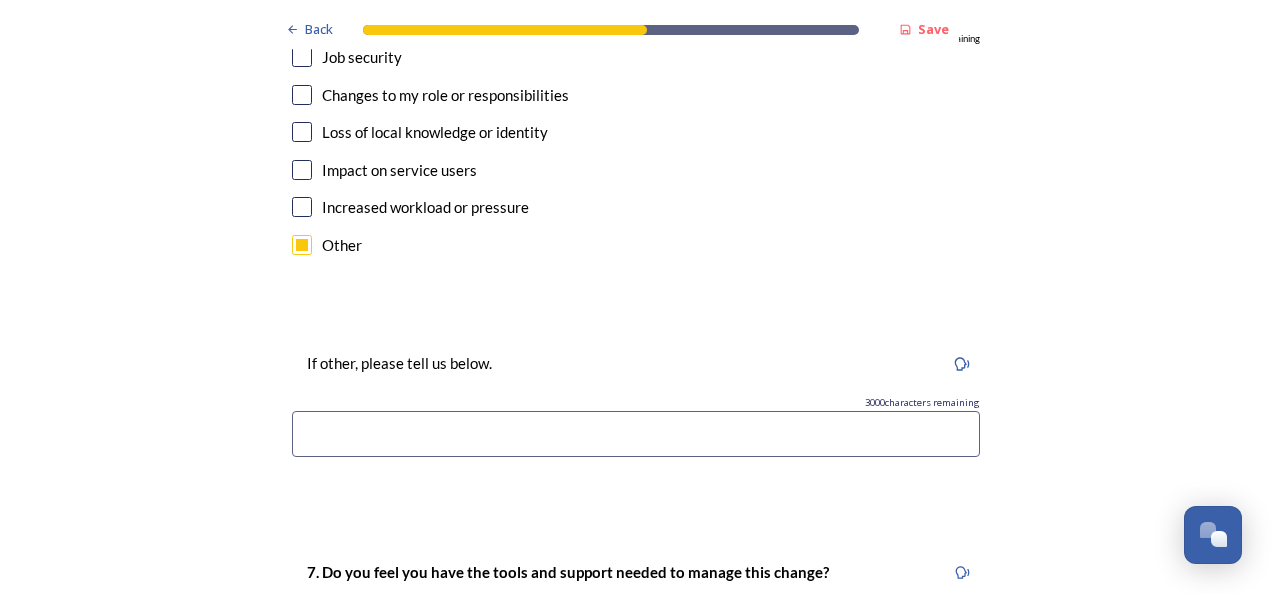 scroll, scrollTop: 4012, scrollLeft: 0, axis: vertical 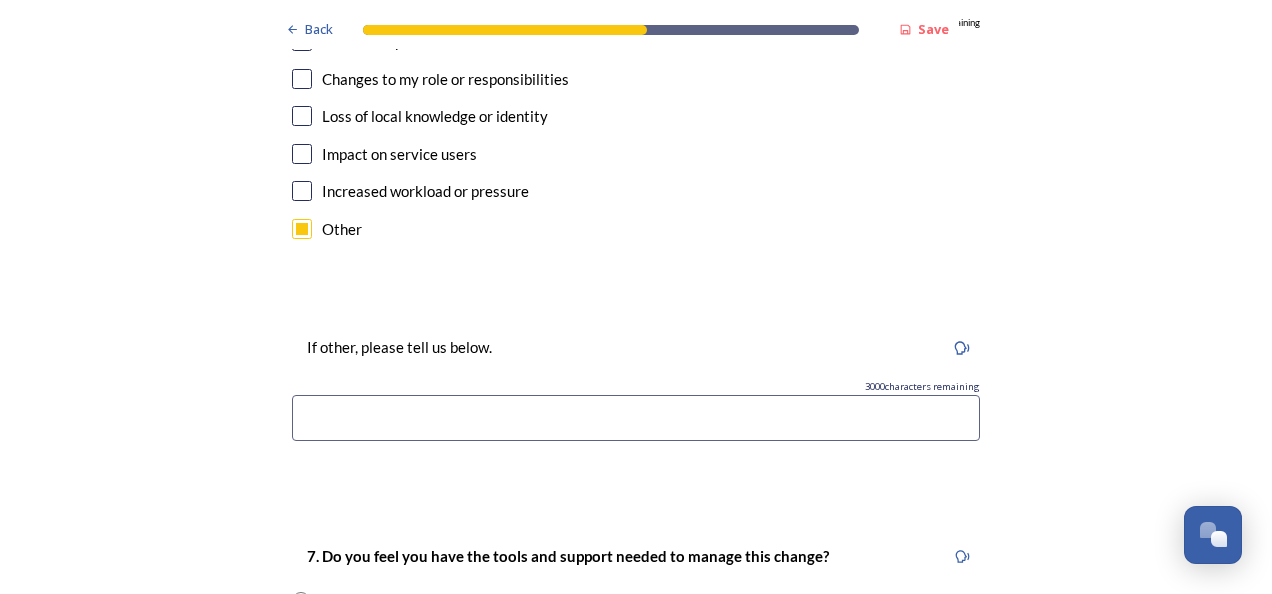 click at bounding box center [636, 418] 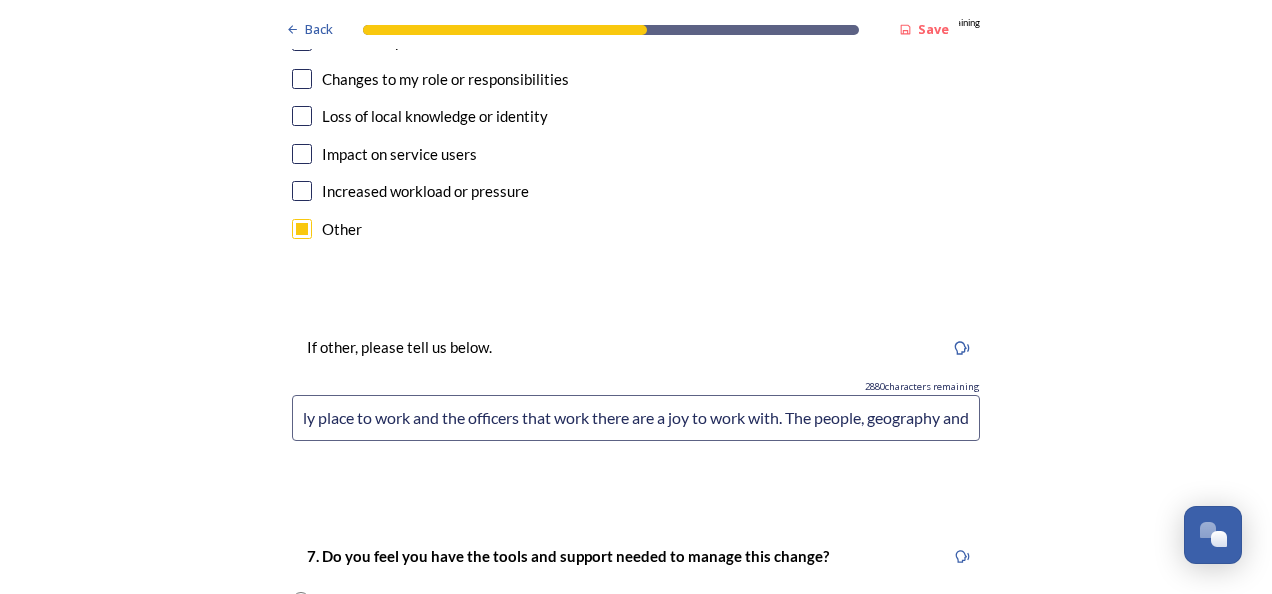 scroll, scrollTop: 0, scrollLeft: 150, axis: horizontal 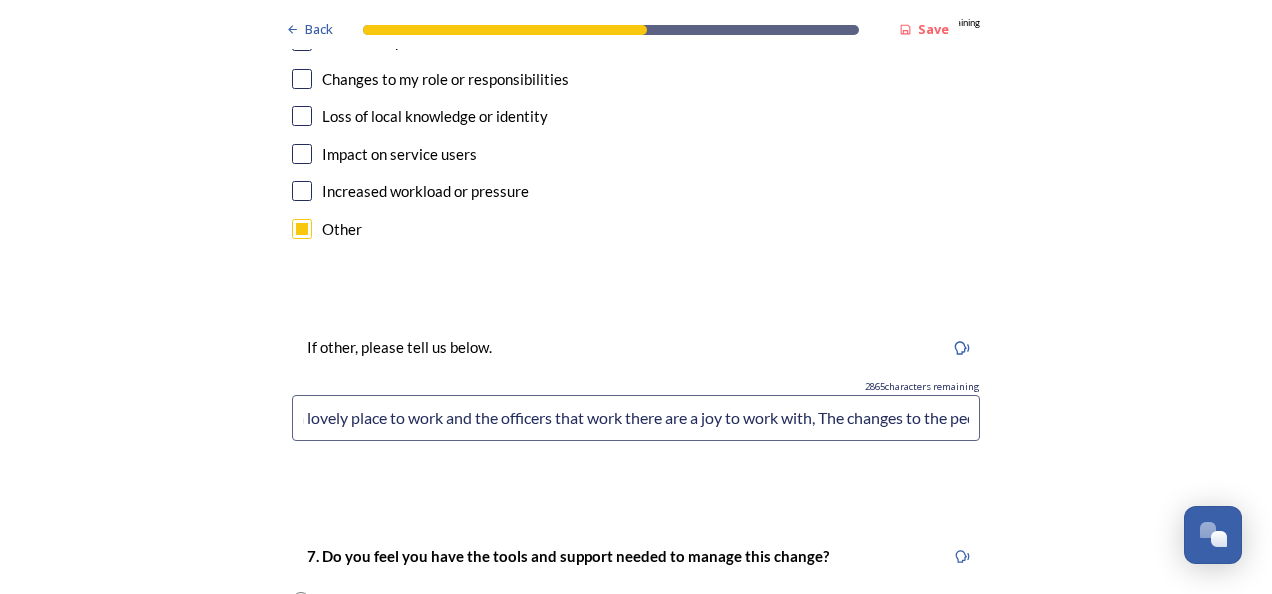 click on "[LOCAL] Sussex is a lovely place to work and the officers that work there are a joy to work with, The changes to the people, geography and" at bounding box center [636, 418] 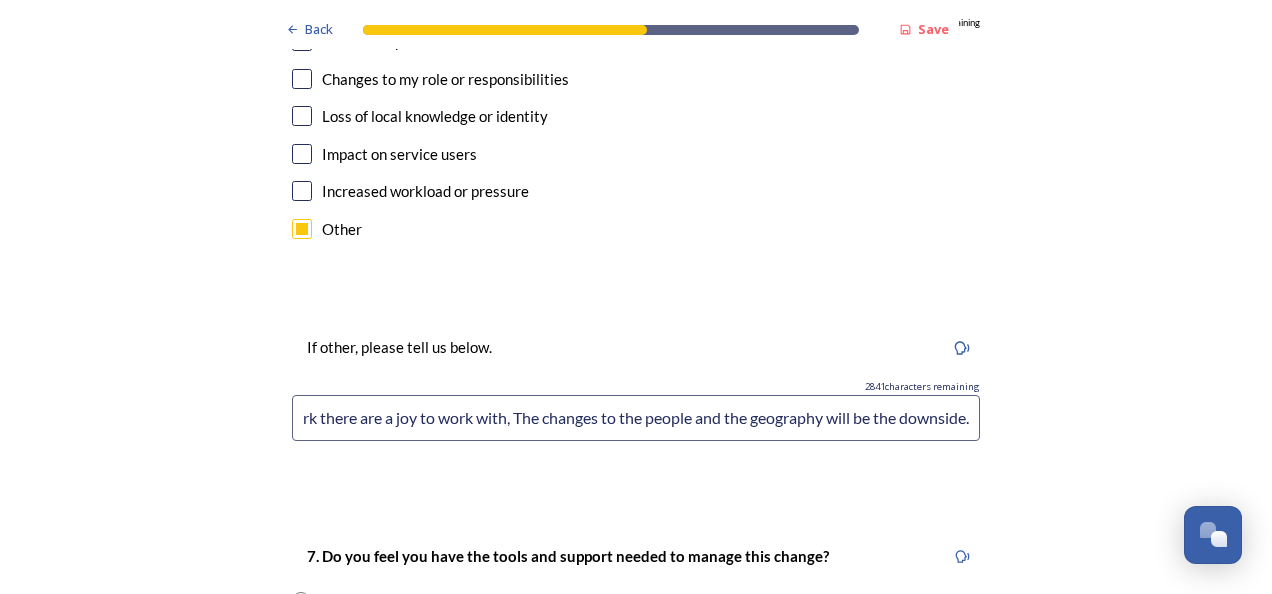 scroll, scrollTop: 0, scrollLeft: 422, axis: horizontal 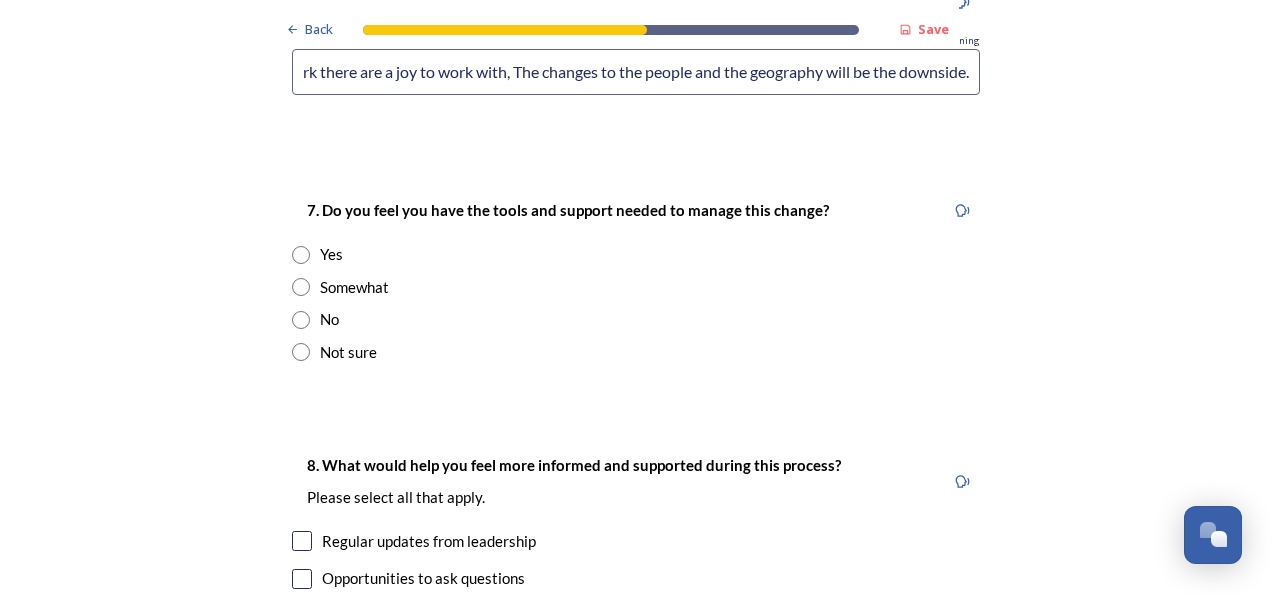 type on "Mid Sussex is a lovely place to work and the officers that work there are a joy to work with, The changes to the people and the geography will be the downside." 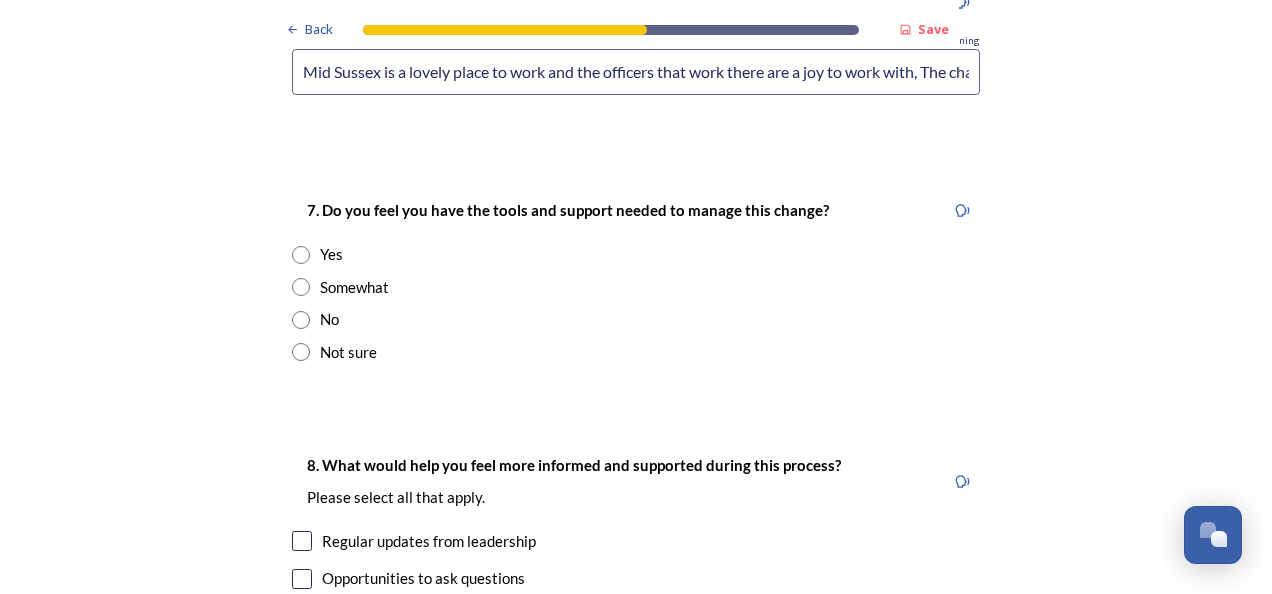 click at bounding box center [301, 255] 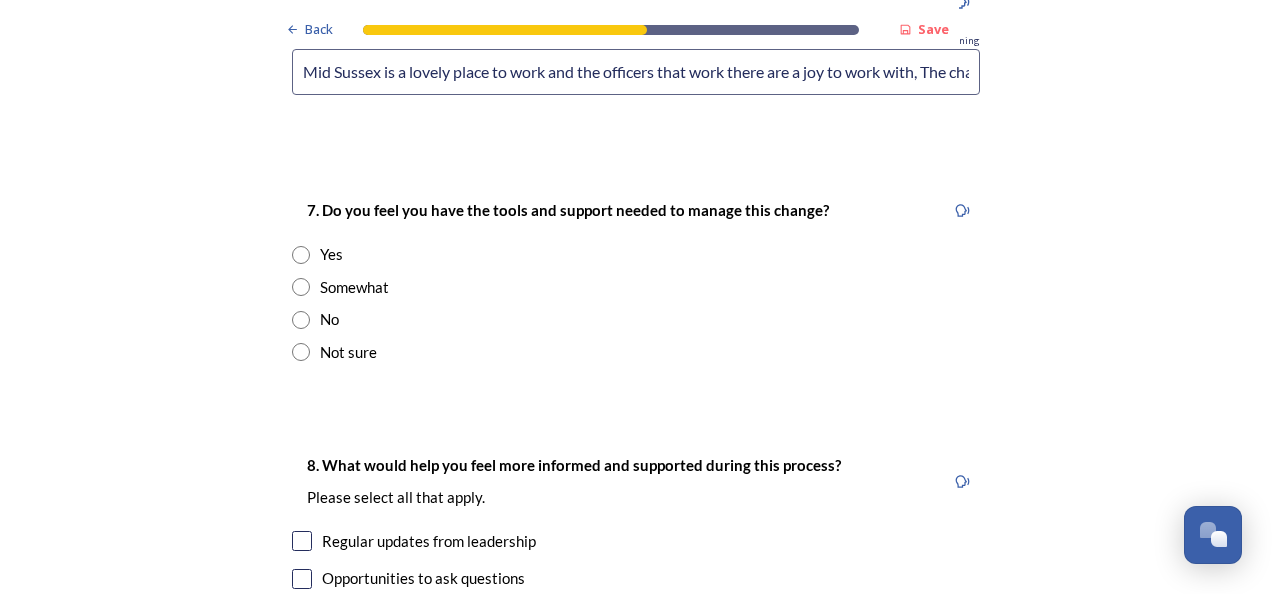radio on "true" 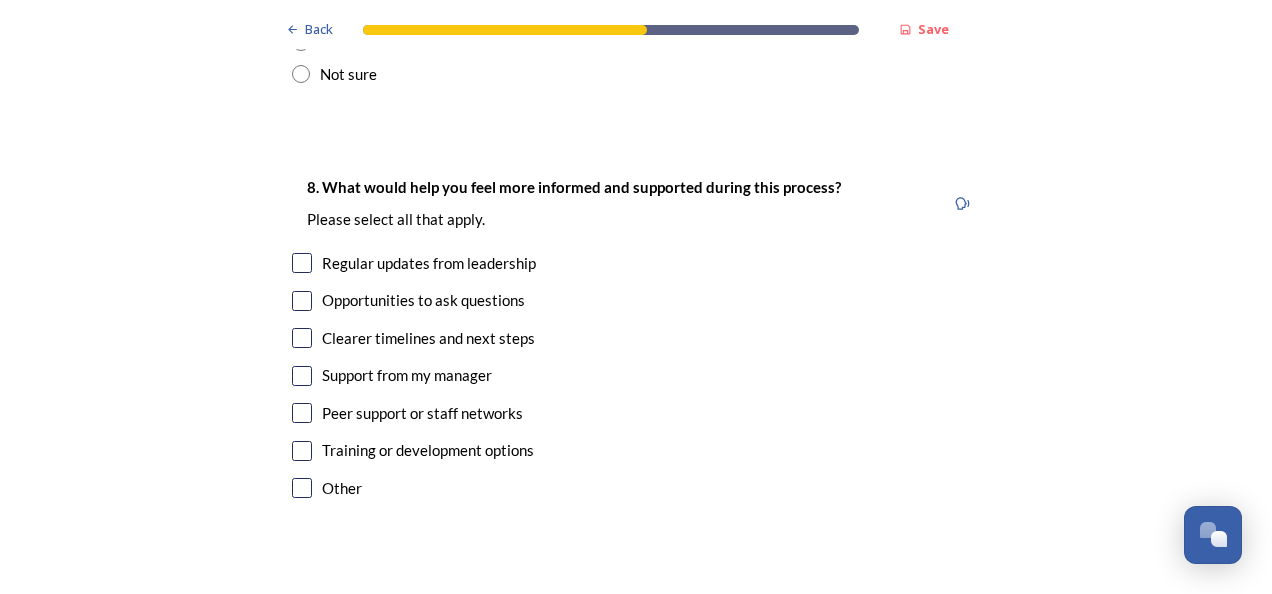 scroll, scrollTop: 4644, scrollLeft: 0, axis: vertical 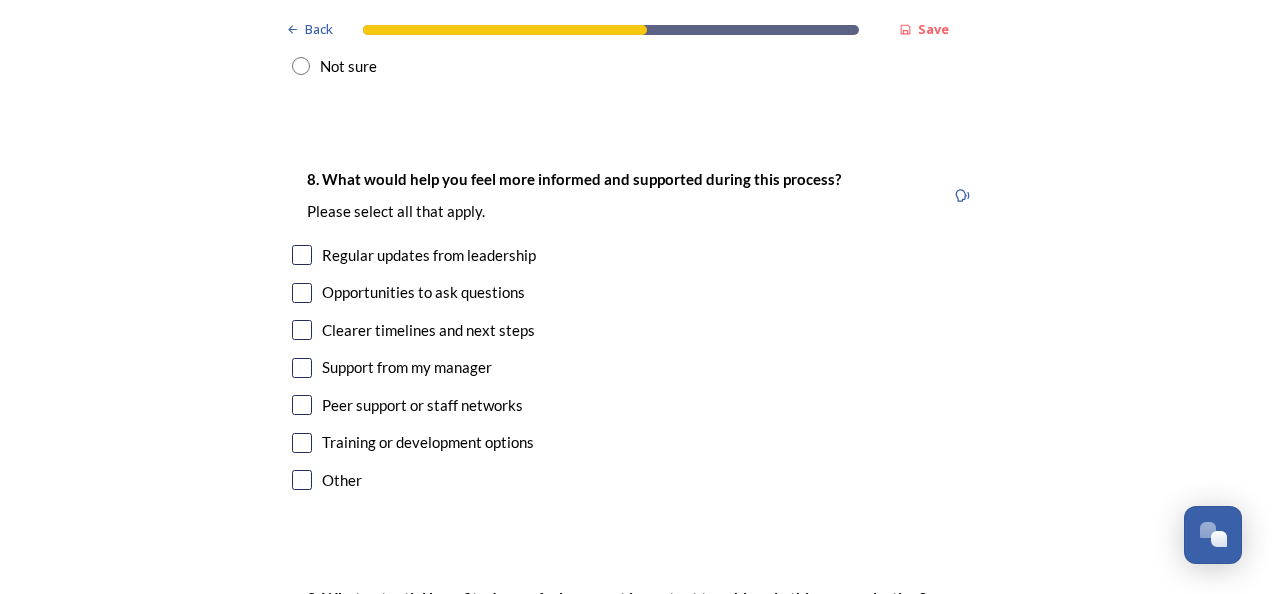 click at bounding box center (302, 443) 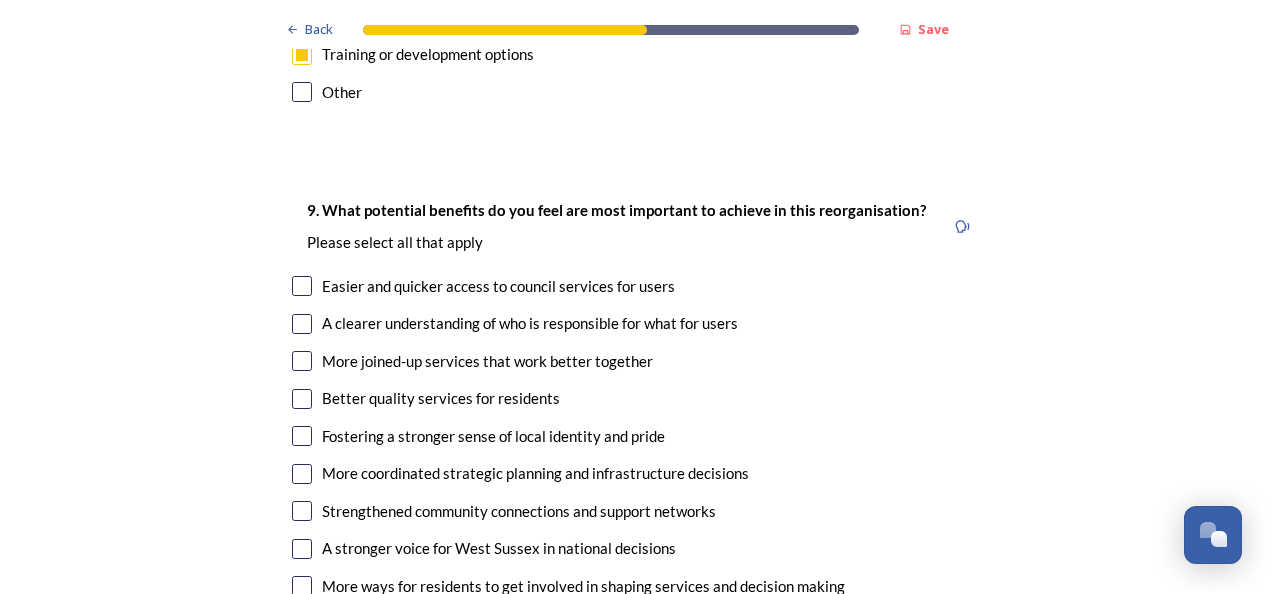 scroll, scrollTop: 5048, scrollLeft: 0, axis: vertical 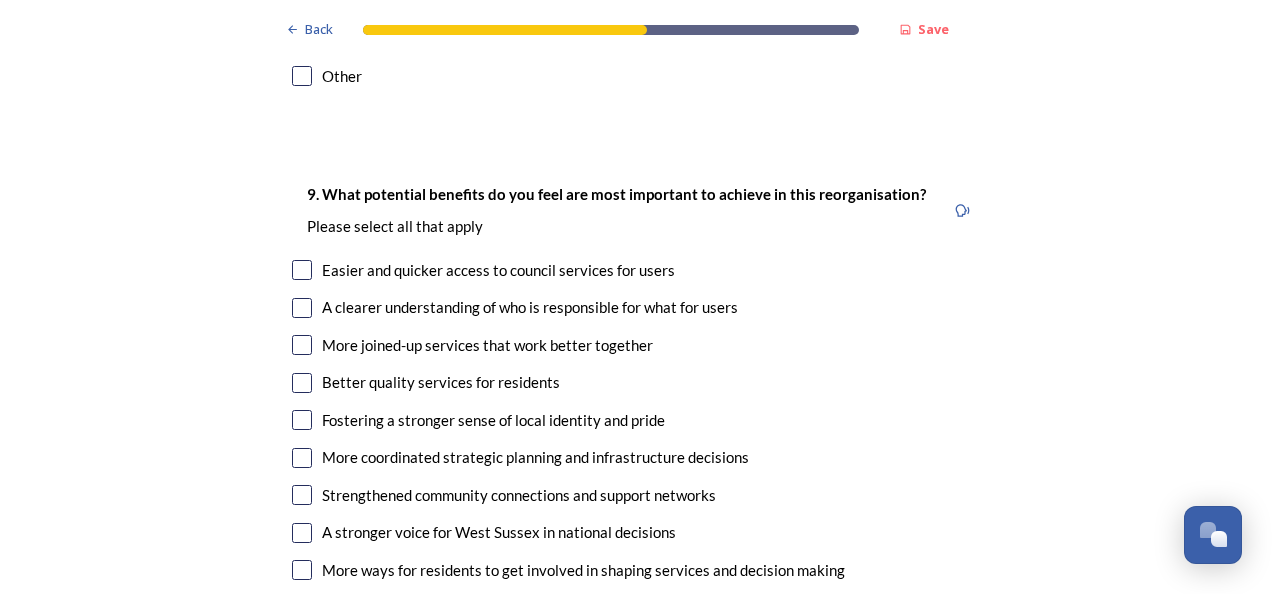click at bounding box center [302, 345] 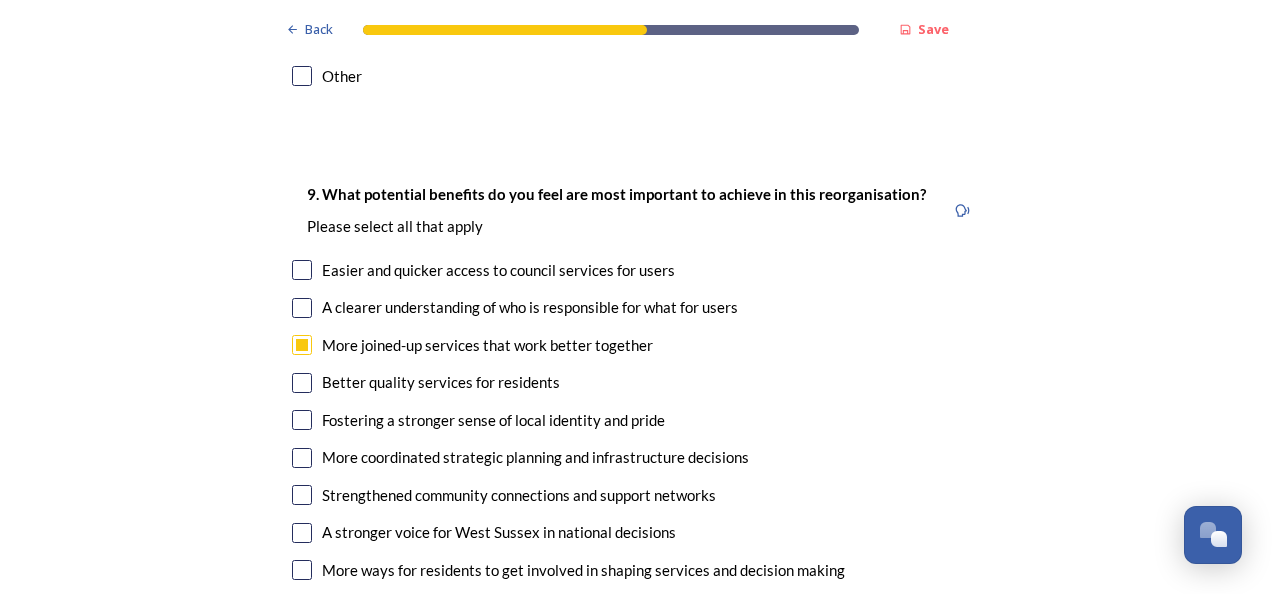 click at bounding box center (302, 458) 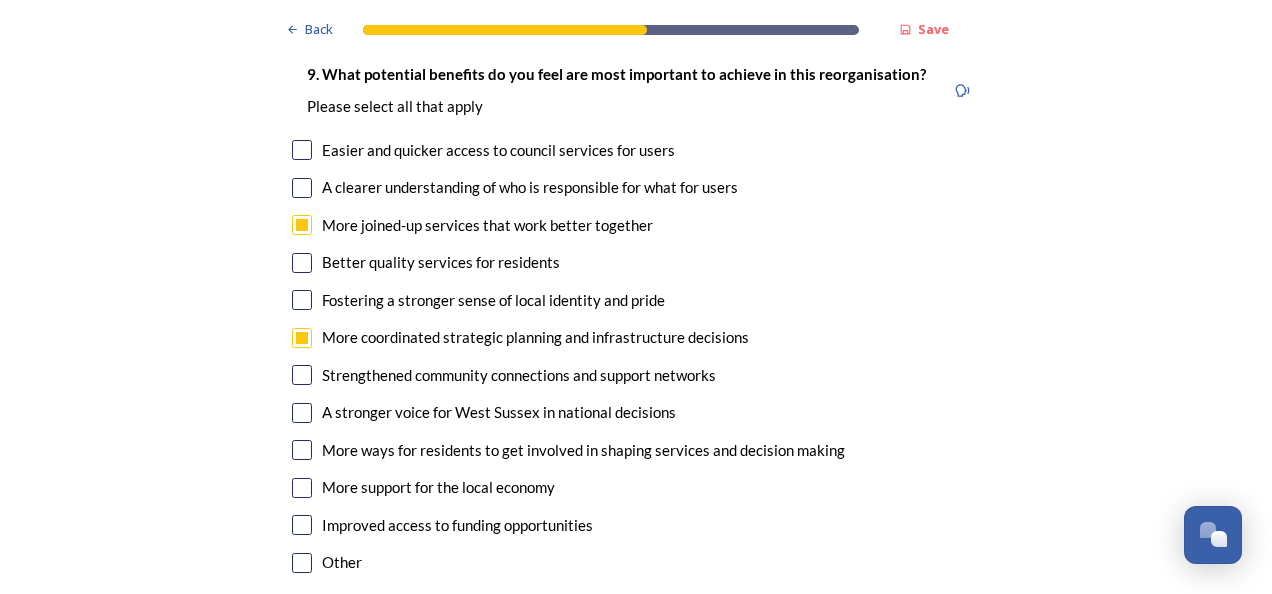 scroll, scrollTop: 5208, scrollLeft: 0, axis: vertical 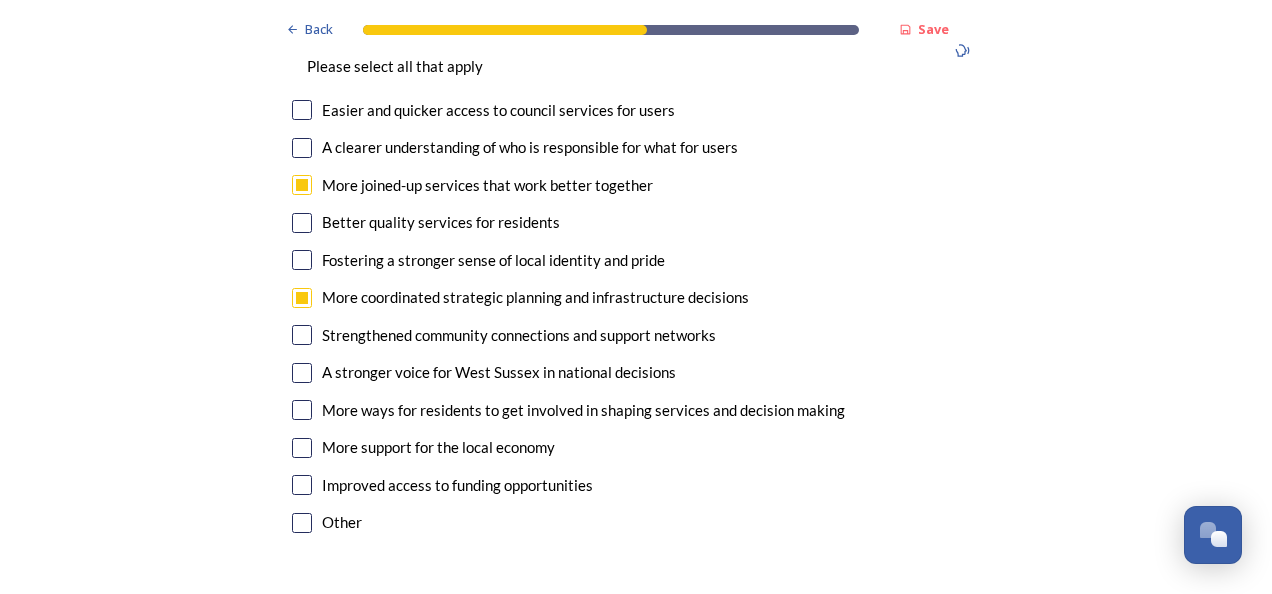 click at bounding box center [302, 373] 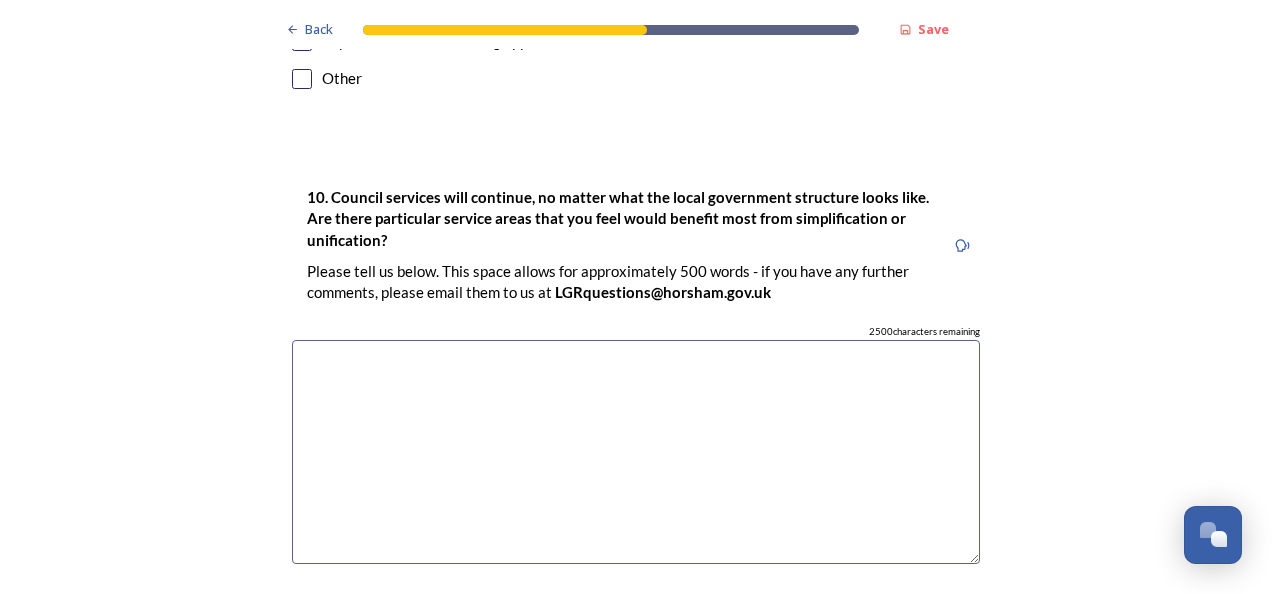scroll, scrollTop: 5710, scrollLeft: 0, axis: vertical 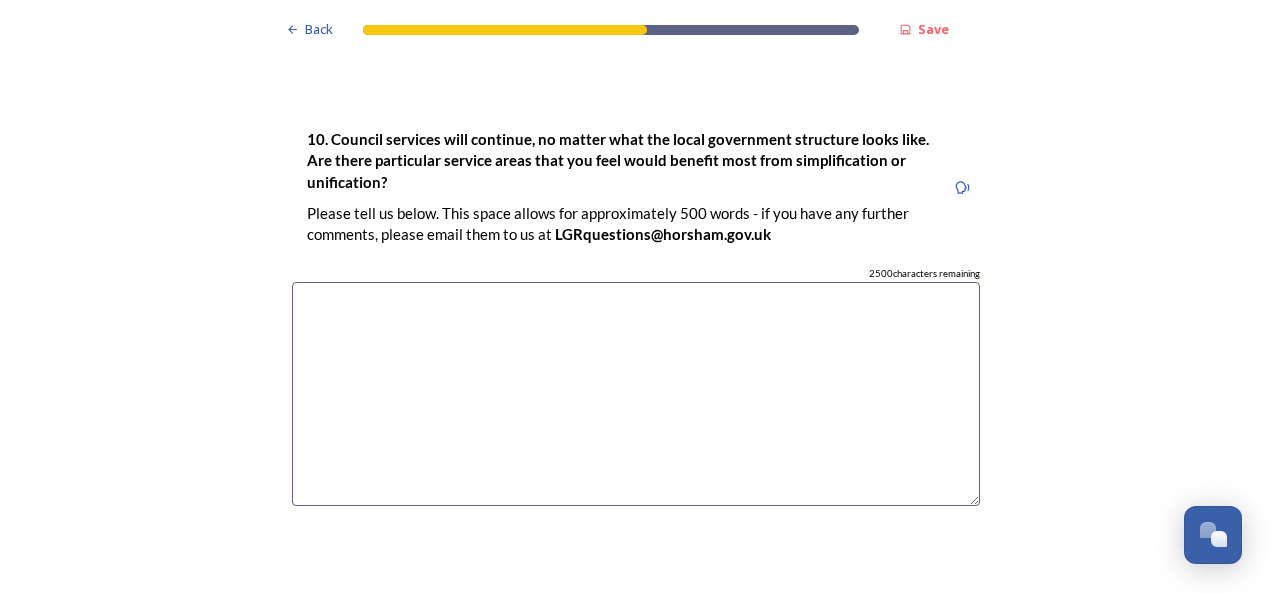 click at bounding box center [636, 394] 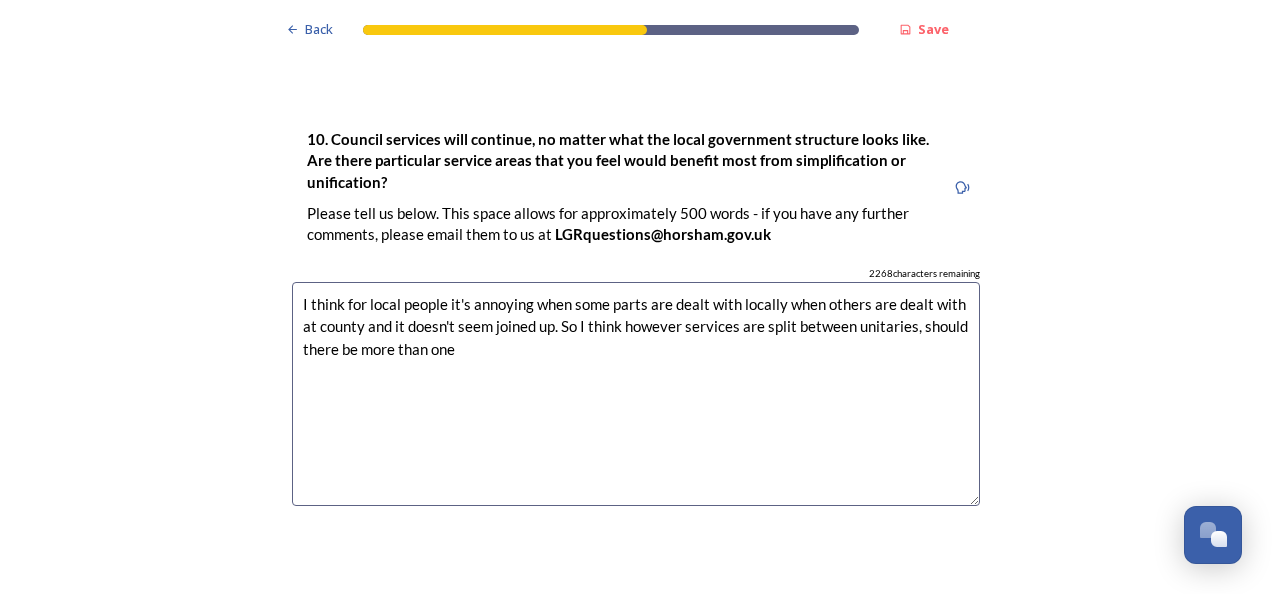 click on "I think for local people it's annoying when some parts are dealt with locally when others are dealt with at county and it doesn't seem joined up. So I think however services are split between unitaries, should there be more than one" at bounding box center (636, 394) 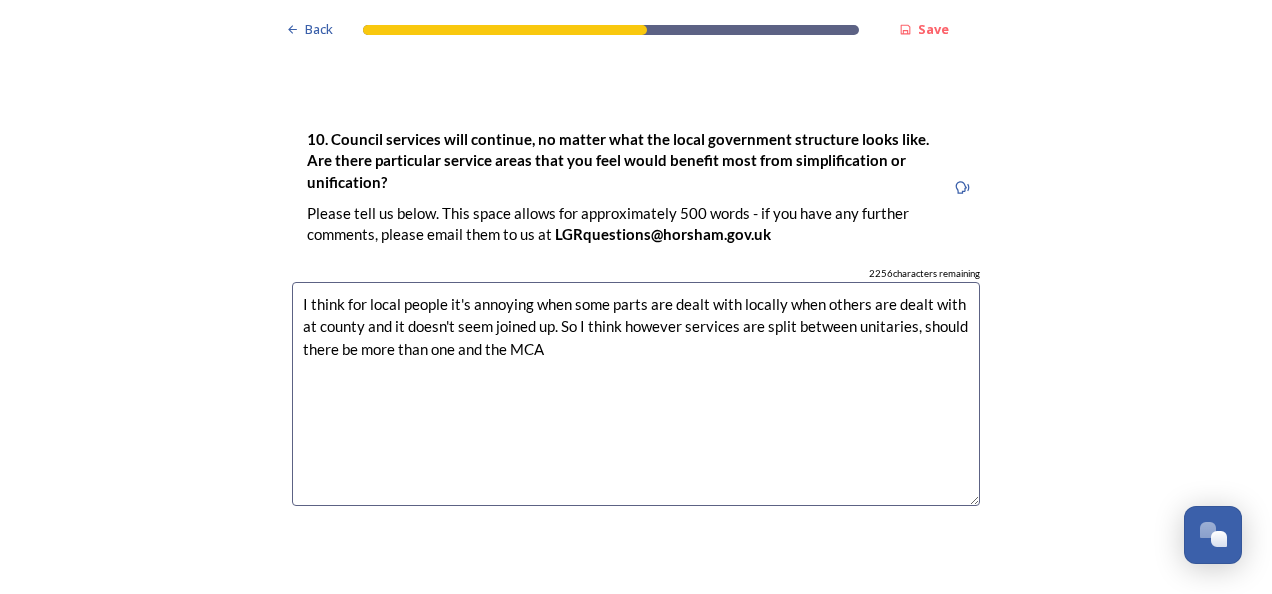 click on "I think for local people it's annoying when some parts are dealt with locally when others are dealt with at county and it doesn't seem joined up. So I think however services are split between unitaries, should there be more than one and the MCA" at bounding box center [636, 394] 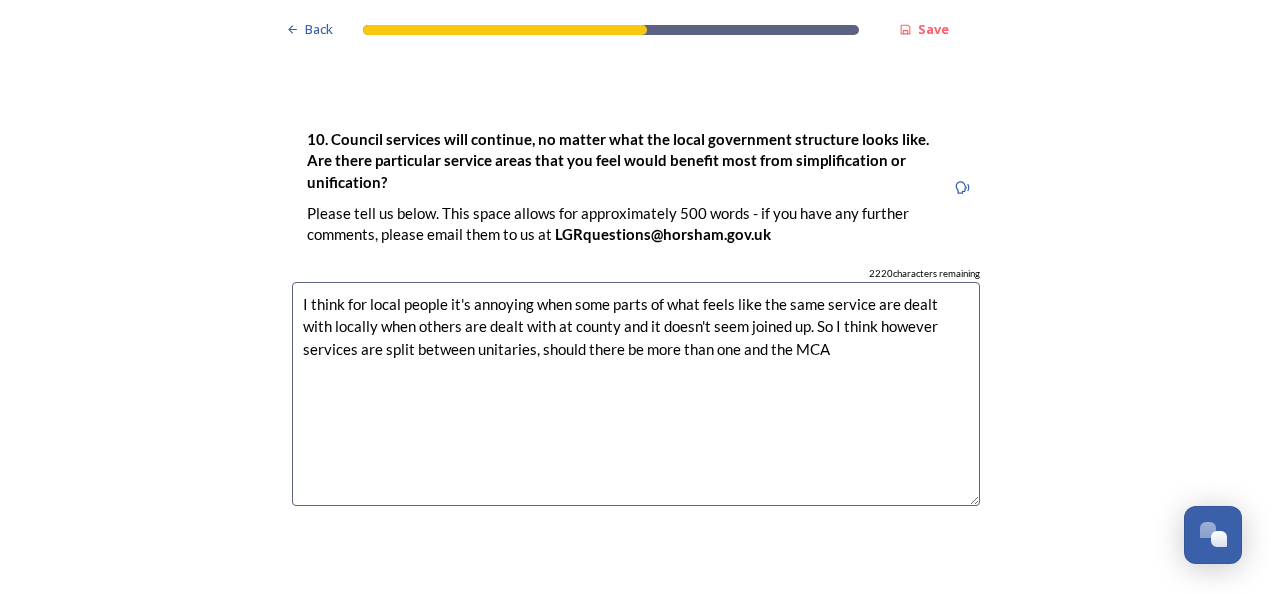 click on "I think for local people it's annoying when some parts of what feels like the same service are dealt with locally when others are dealt with at county and it doesn't seem joined up. So I think however services are split between unitaries, should there be more than one and the MCA" at bounding box center (636, 394) 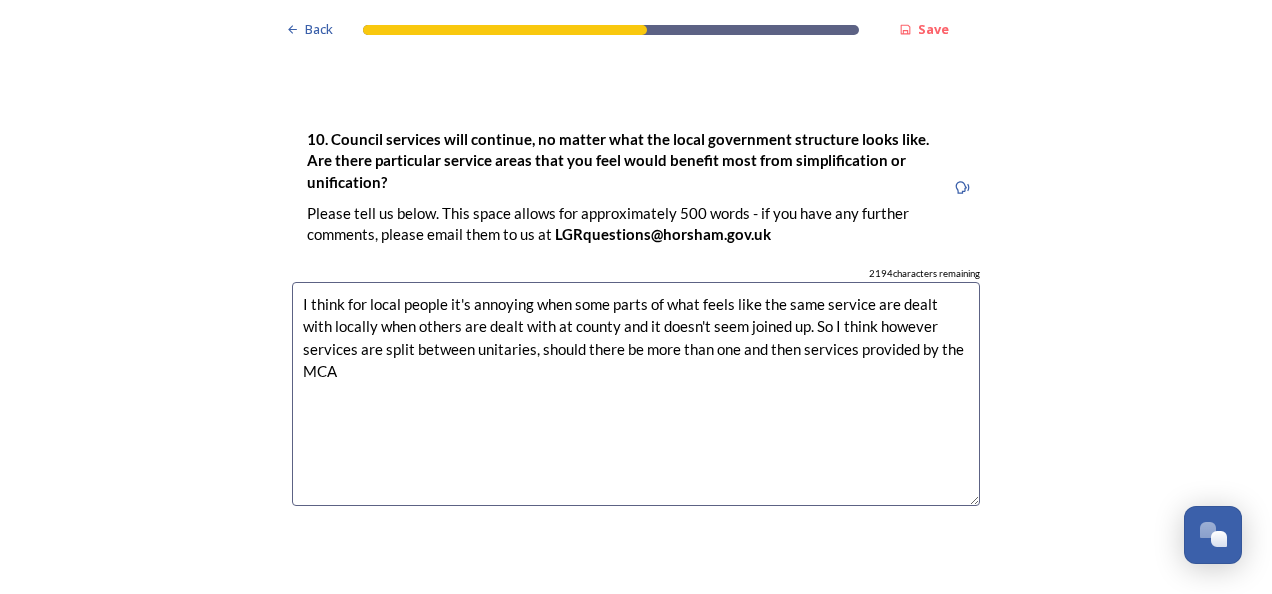 click on "I think for local people it's annoying when some parts of what feels like the same service are dealt with locally when others are dealt with at county and it doesn't seem joined up. So I think however services are split between unitaries, should there be more than one and then services provided by the MCA" at bounding box center [636, 394] 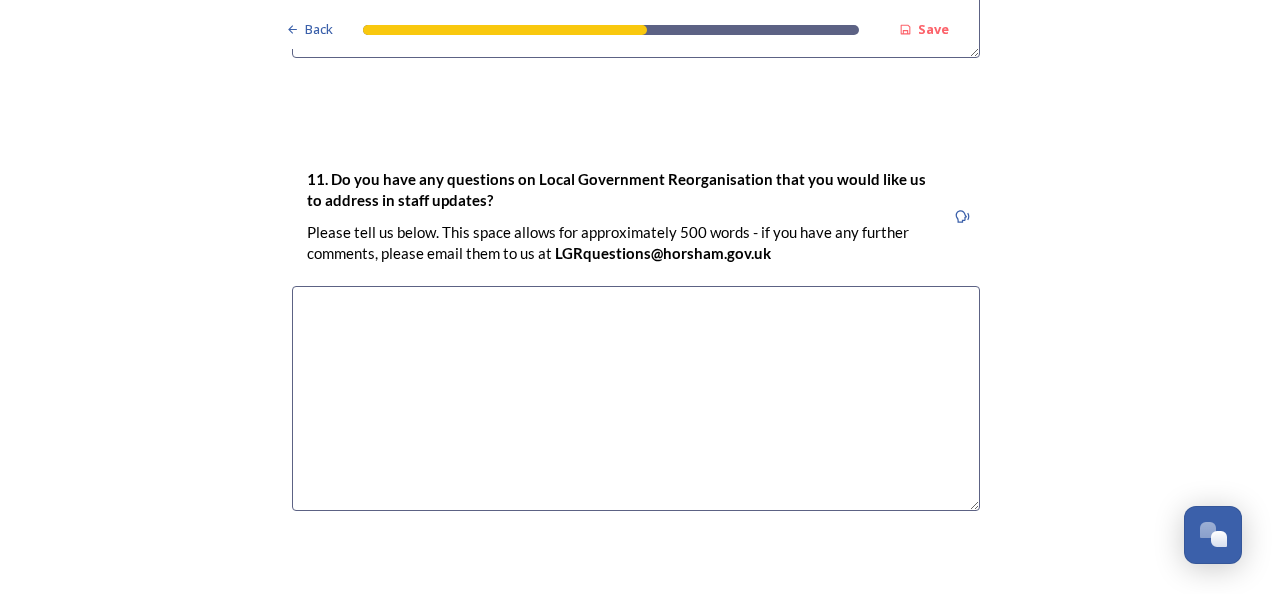 scroll, scrollTop: 6148, scrollLeft: 0, axis: vertical 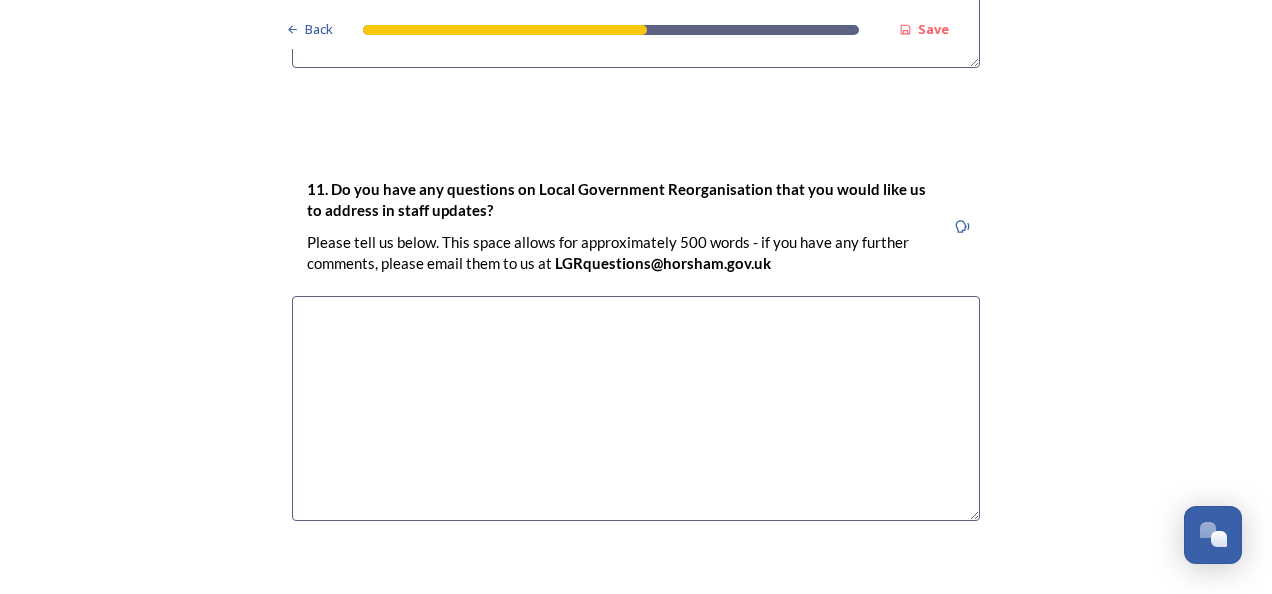 type on "I think for local people it's annoying when some parts of what feels like the same service are dealt with locally when others are dealt with at county and it doesn't seem joined up. So I think however services are split between unitaries, should there be more than one and then services provided by the MCA, there needs to be top down working together, good relationships, regular communications and working together to benefit all." 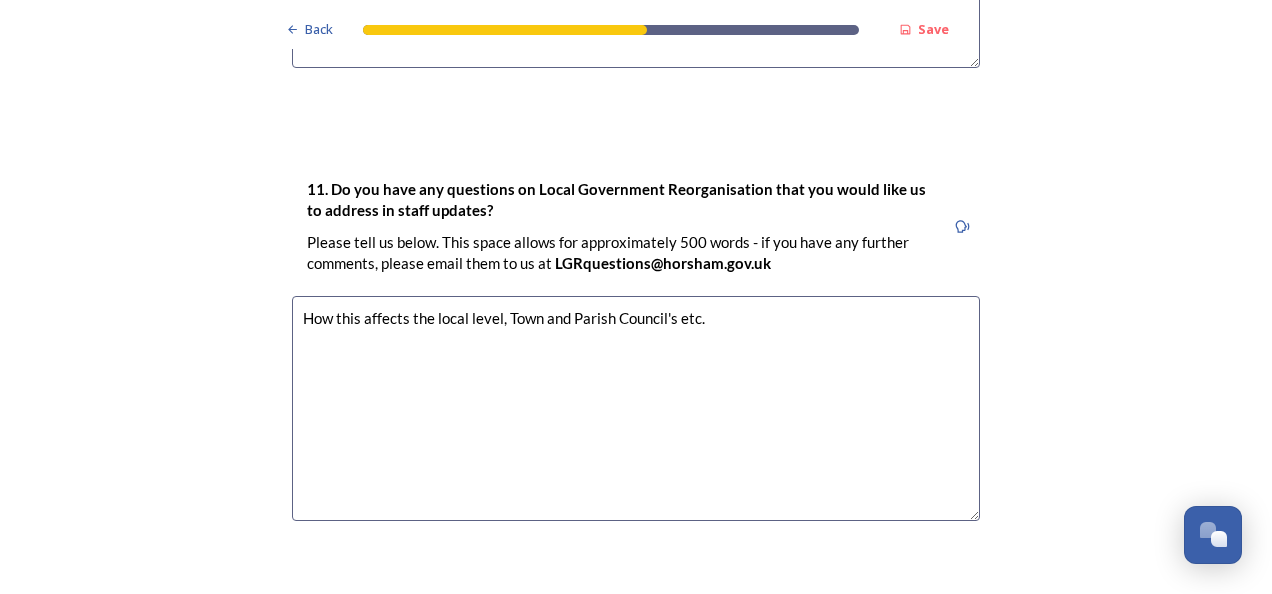 scroll, scrollTop: 6326, scrollLeft: 0, axis: vertical 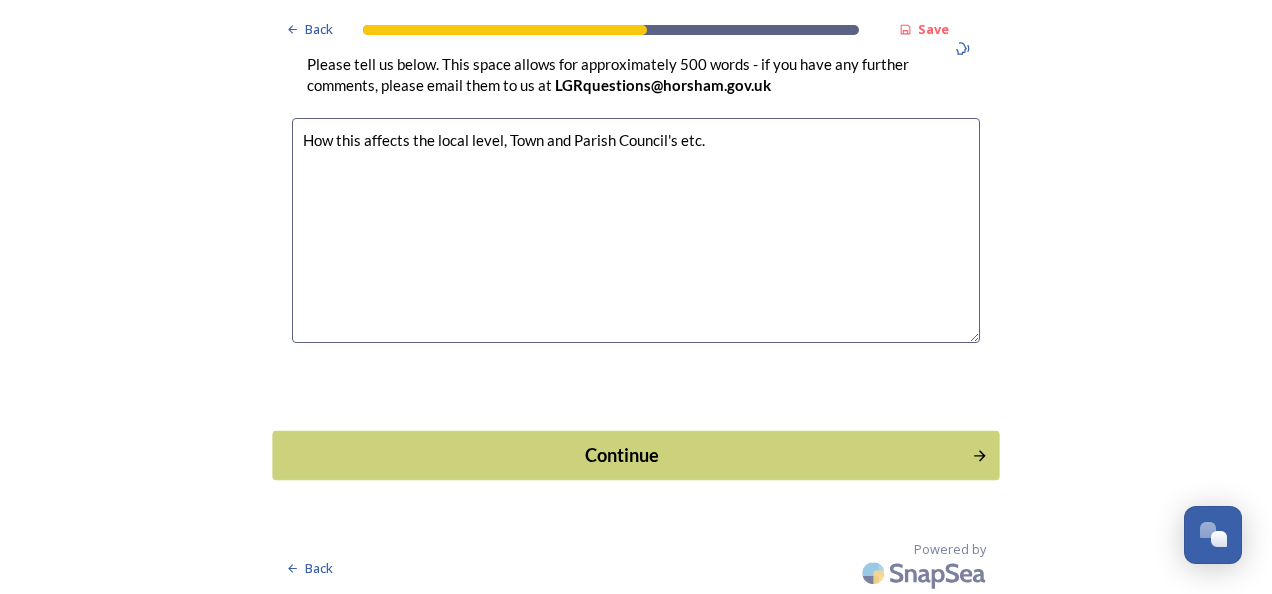 type on "How this affects the local level, Town and Parish Council's etc." 